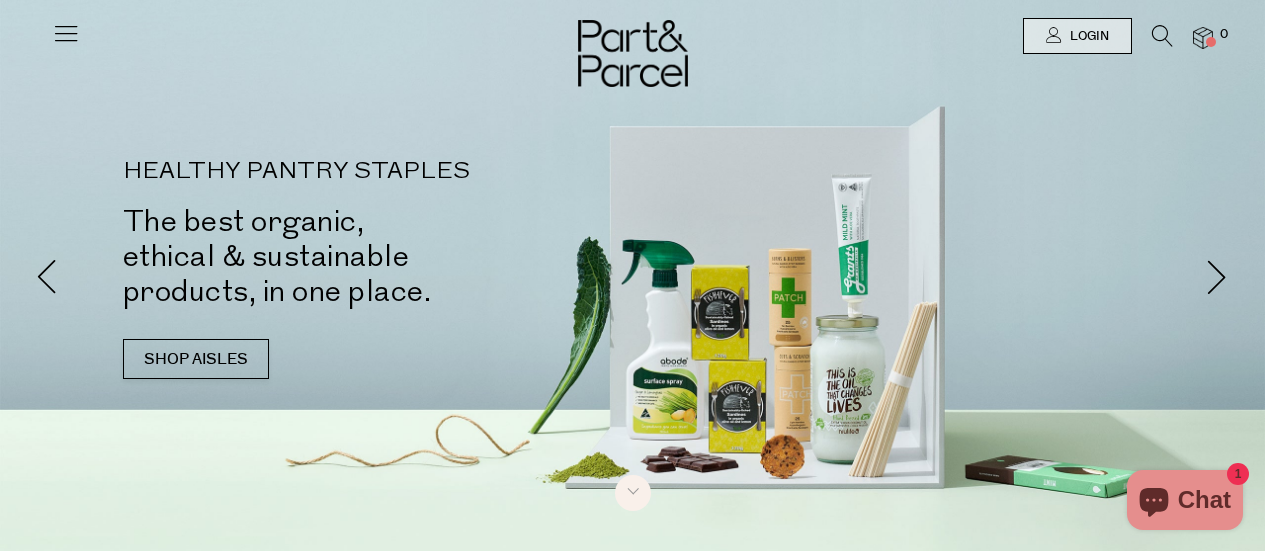 scroll, scrollTop: 0, scrollLeft: 0, axis: both 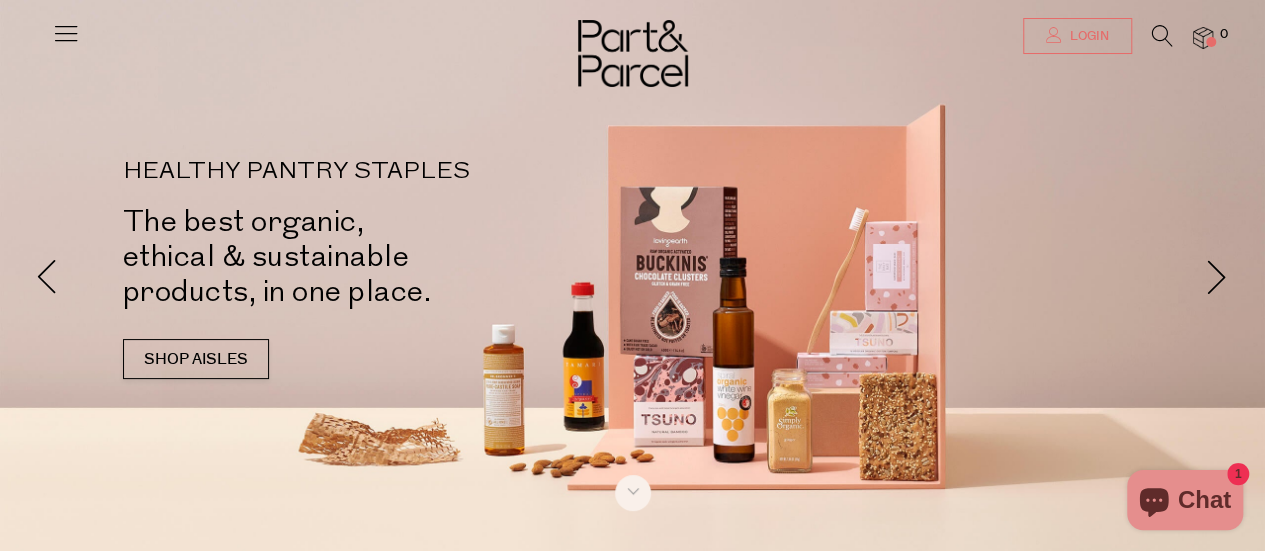 type on "[EMAIL]" 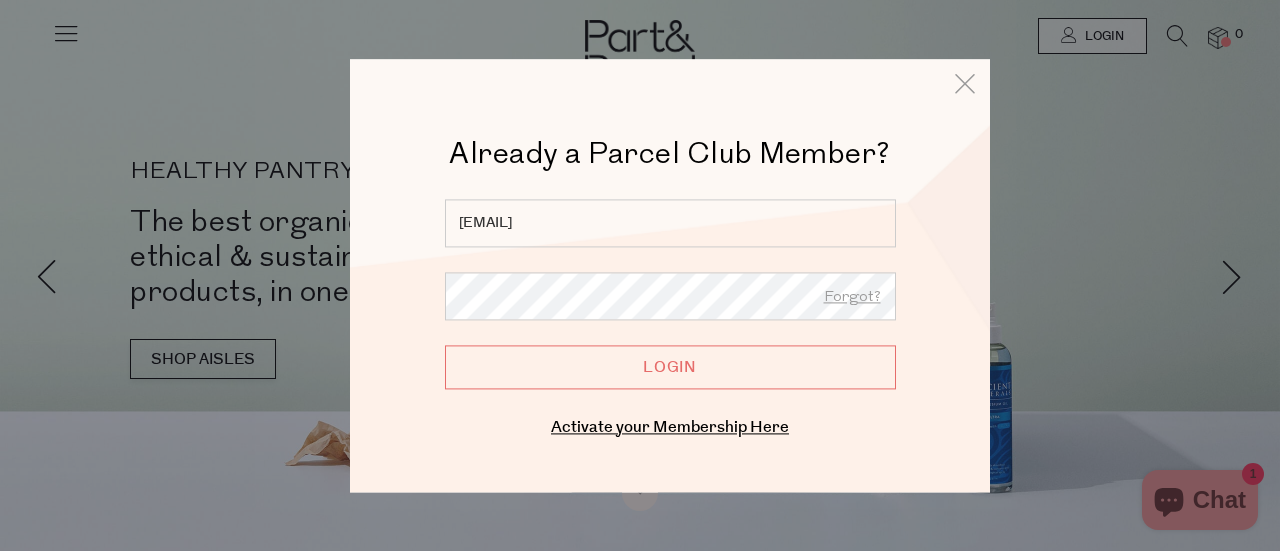 click on "Login" at bounding box center (670, 367) 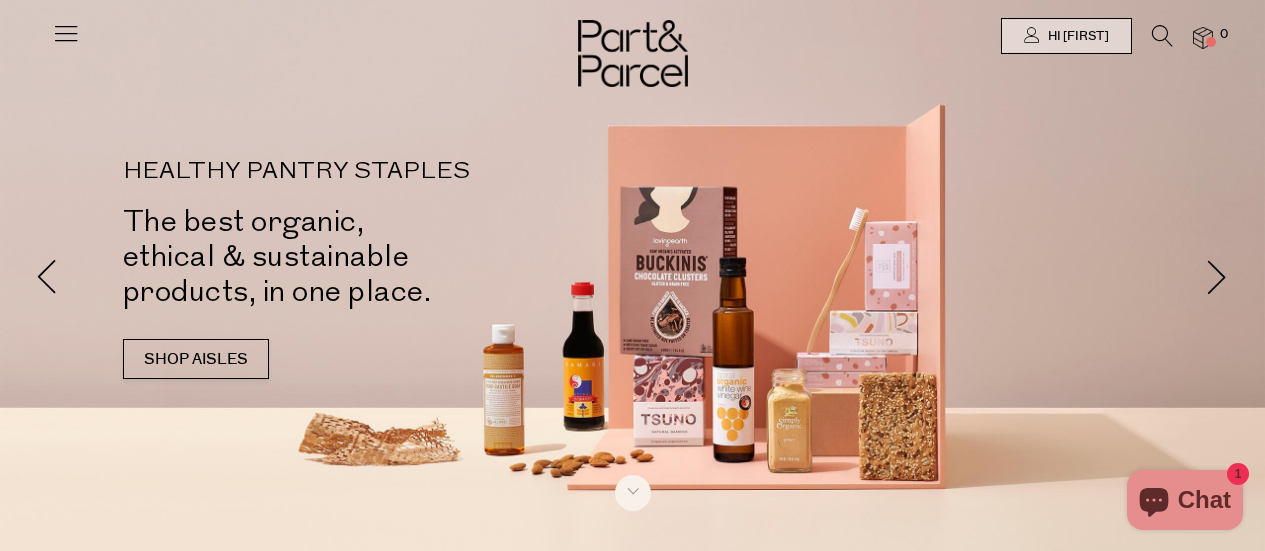 scroll, scrollTop: 0, scrollLeft: 0, axis: both 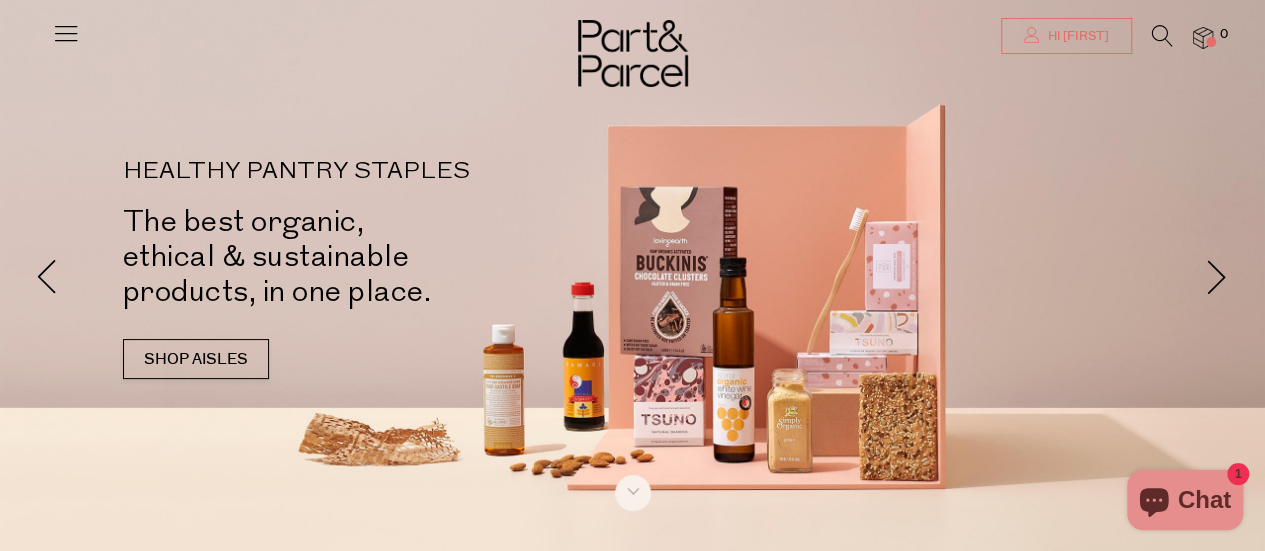 click on "Hi [FIRST]" at bounding box center [1076, 36] 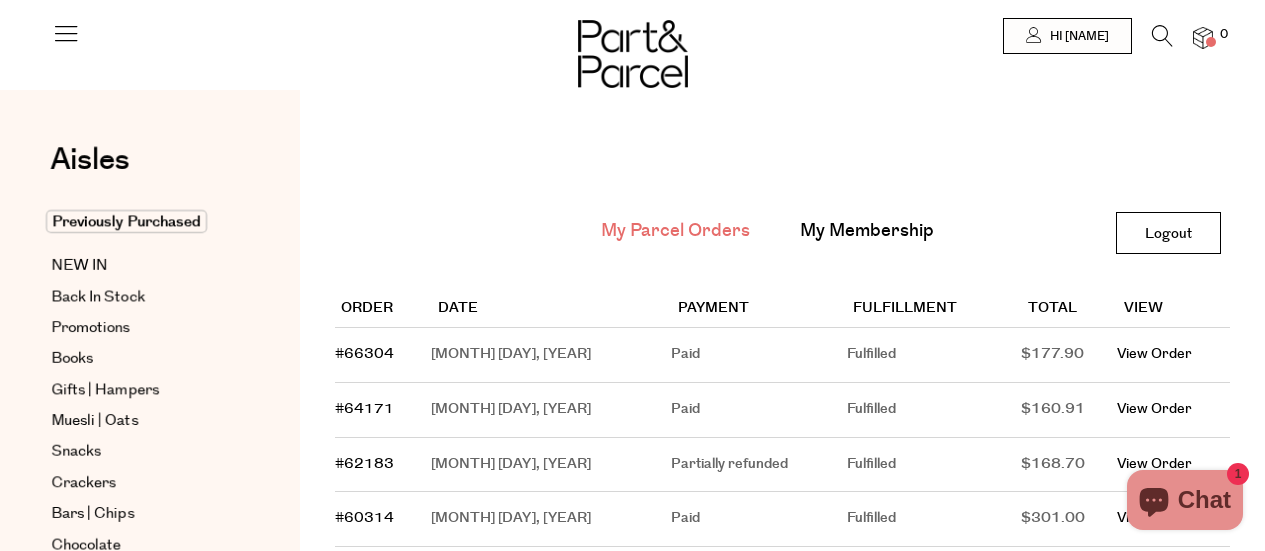 scroll, scrollTop: 0, scrollLeft: 0, axis: both 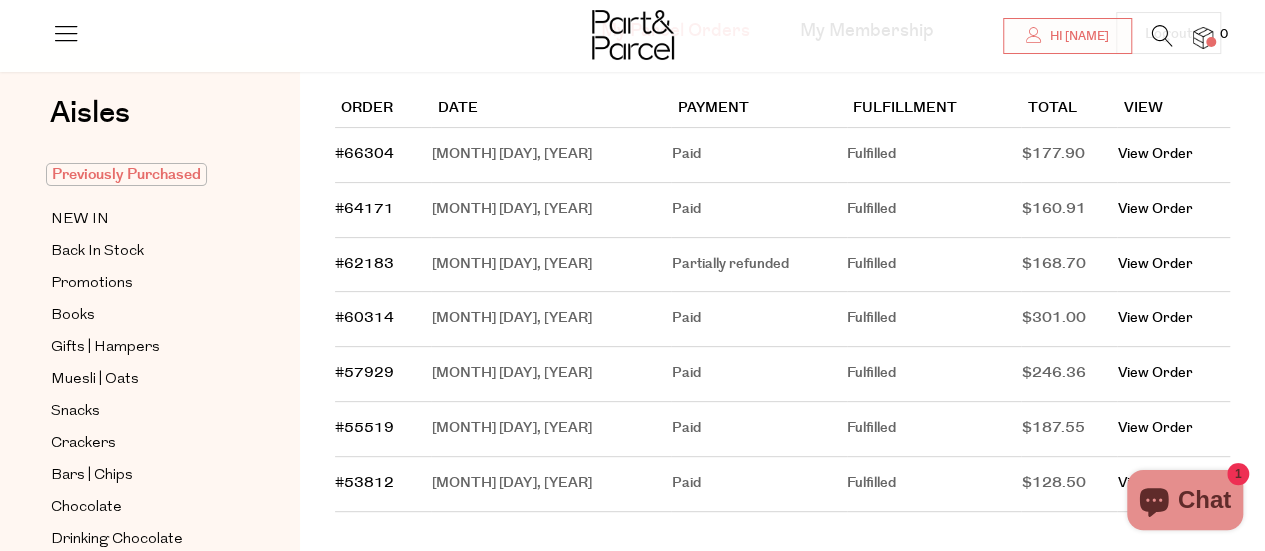 click on "Previously Purchased" at bounding box center [126, 174] 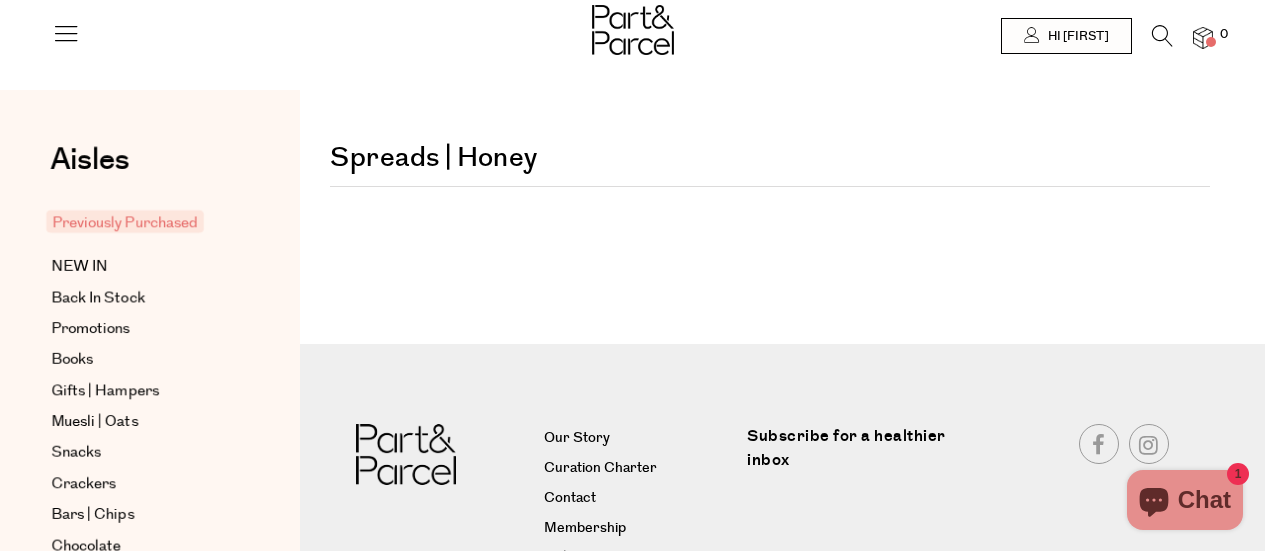 scroll, scrollTop: 0, scrollLeft: 0, axis: both 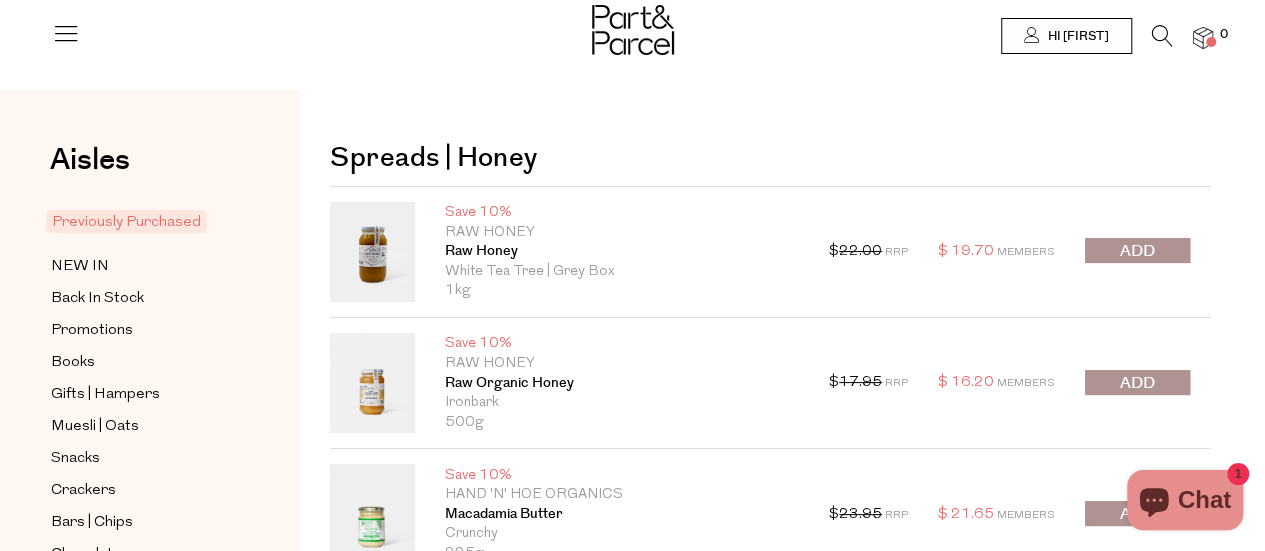 click at bounding box center [1162, 36] 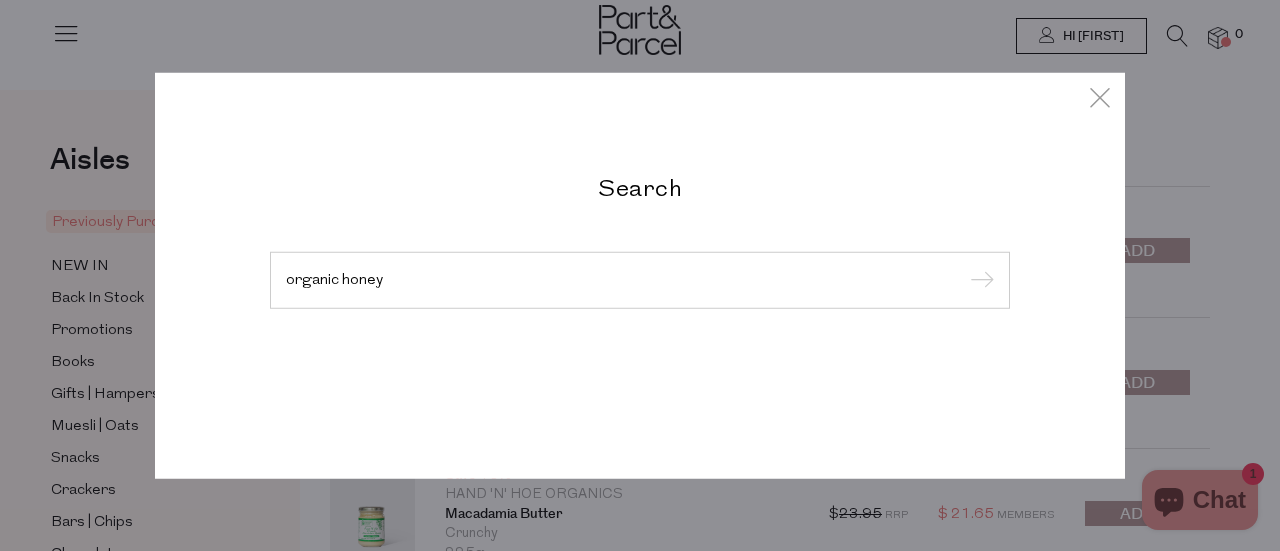 type on "organic honey" 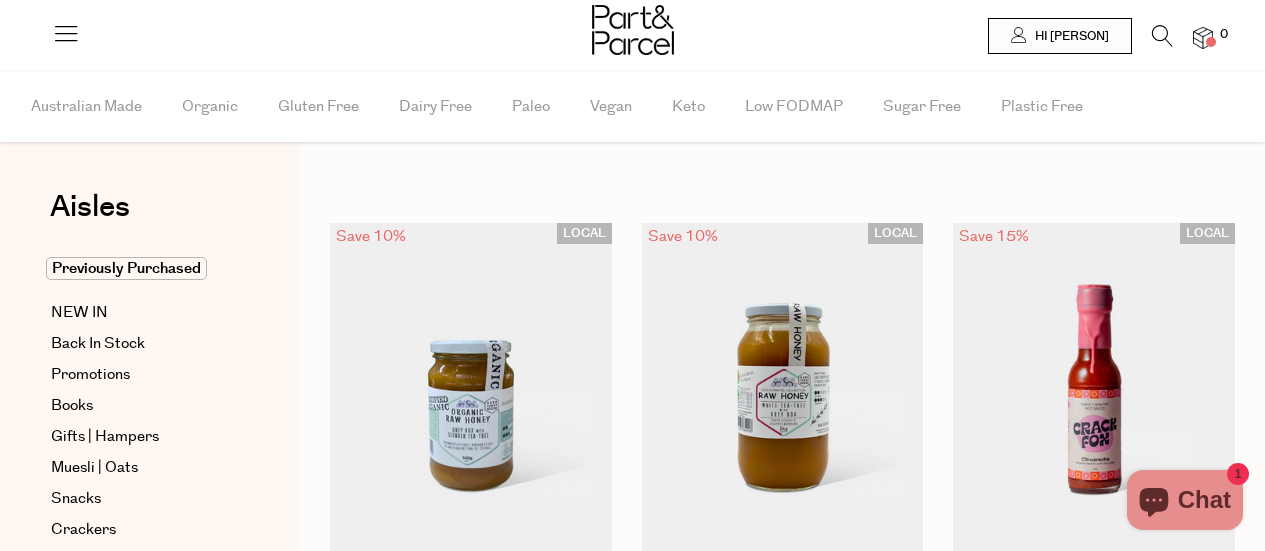 scroll, scrollTop: 0, scrollLeft: 0, axis: both 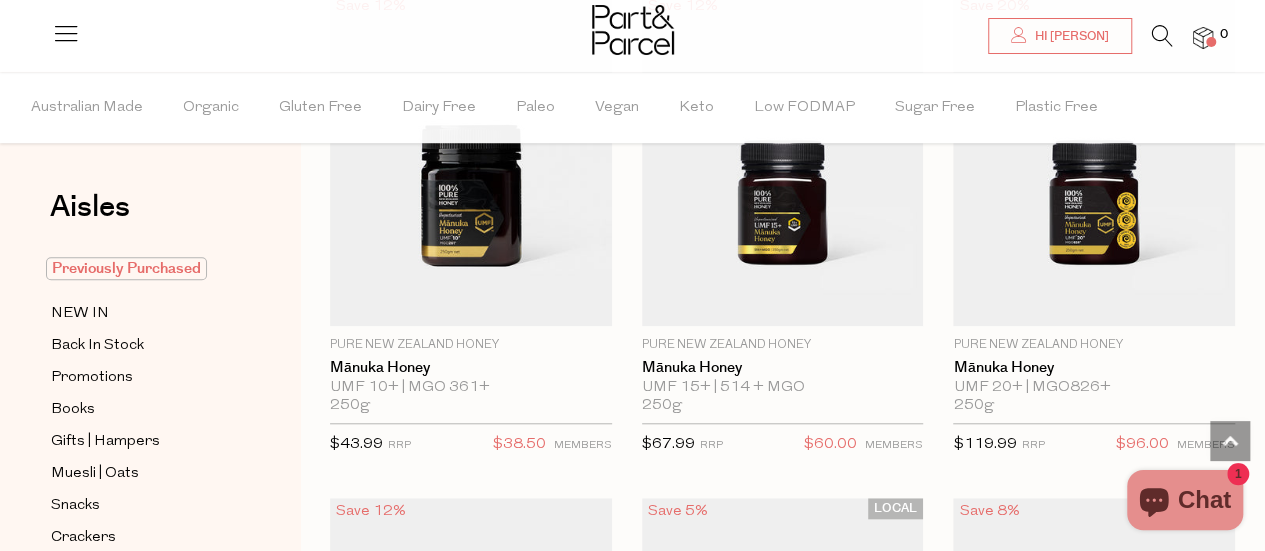 click on "Previously Purchased" at bounding box center [126, 268] 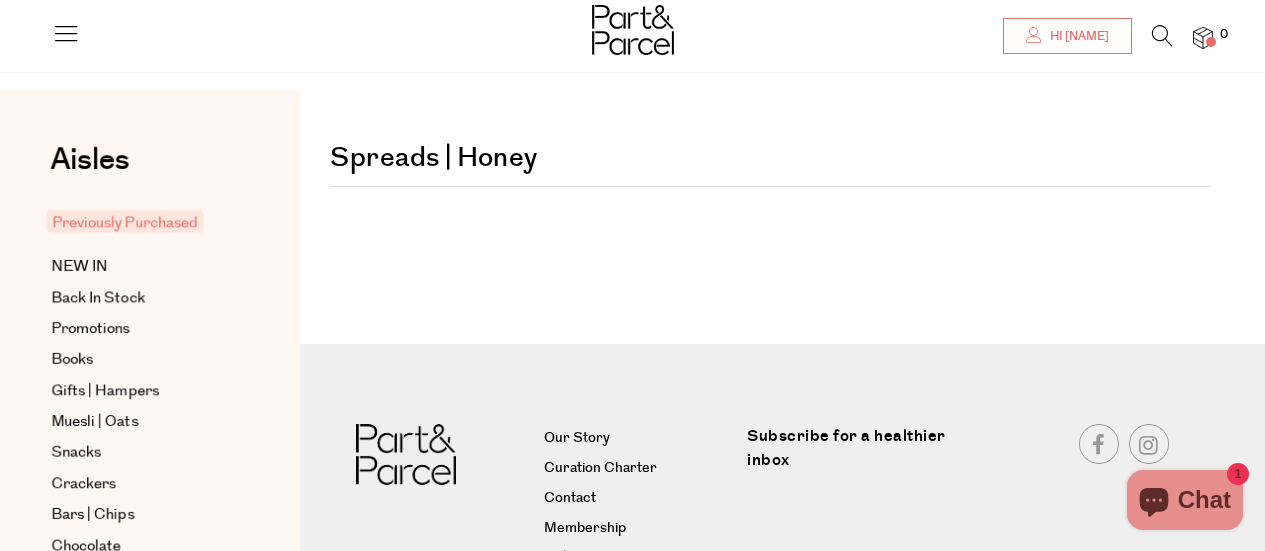 scroll, scrollTop: 135, scrollLeft: 0, axis: vertical 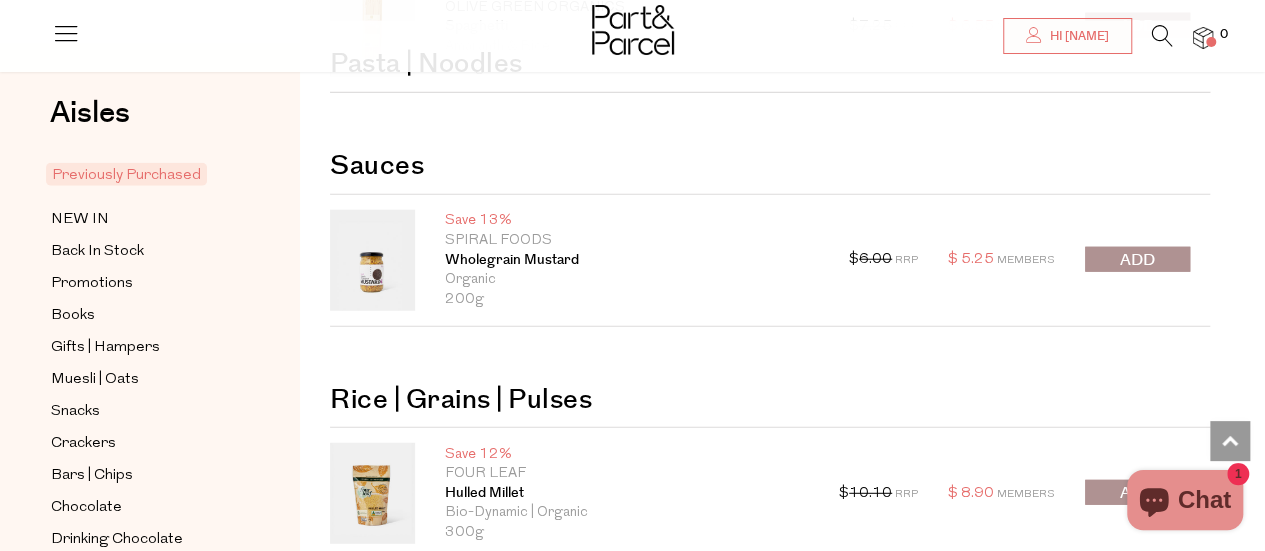 click at bounding box center [1137, 259] 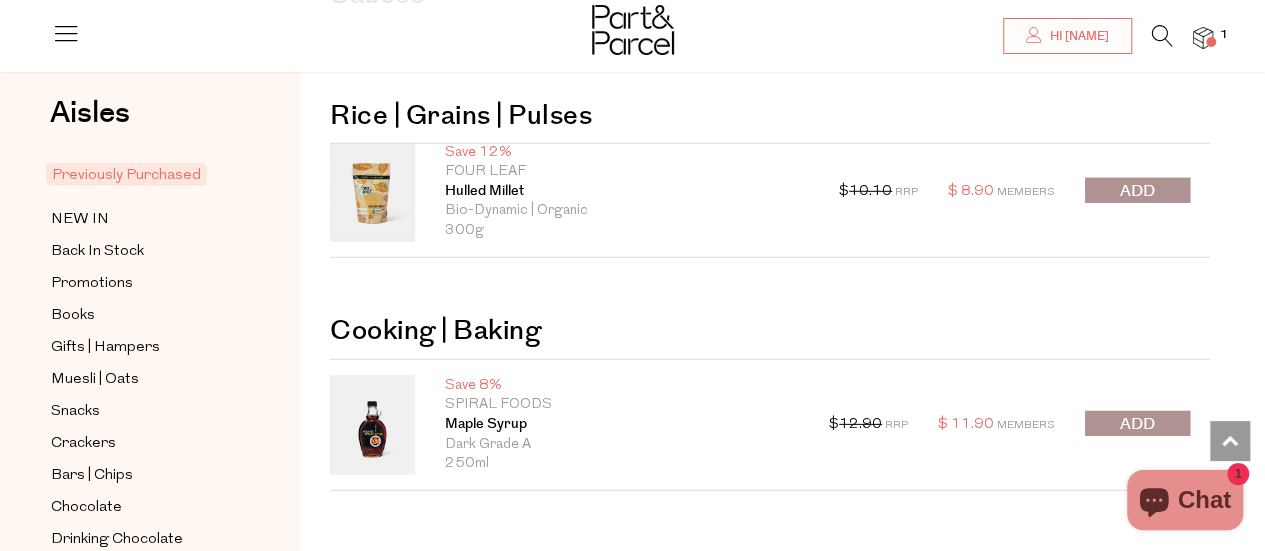 scroll, scrollTop: 2800, scrollLeft: 0, axis: vertical 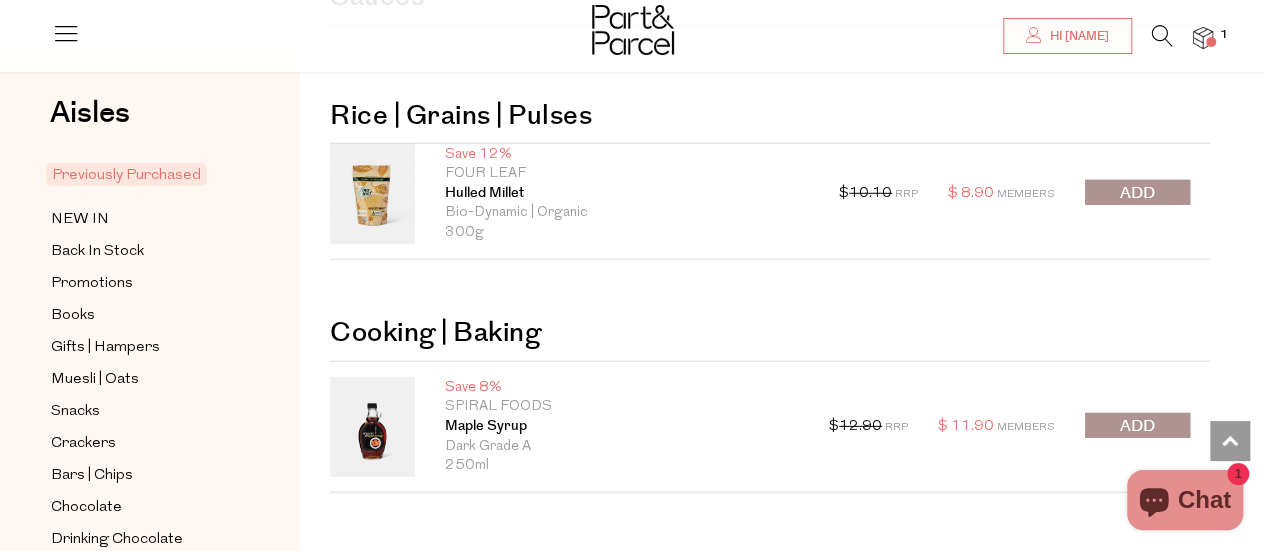 click at bounding box center (1137, 425) 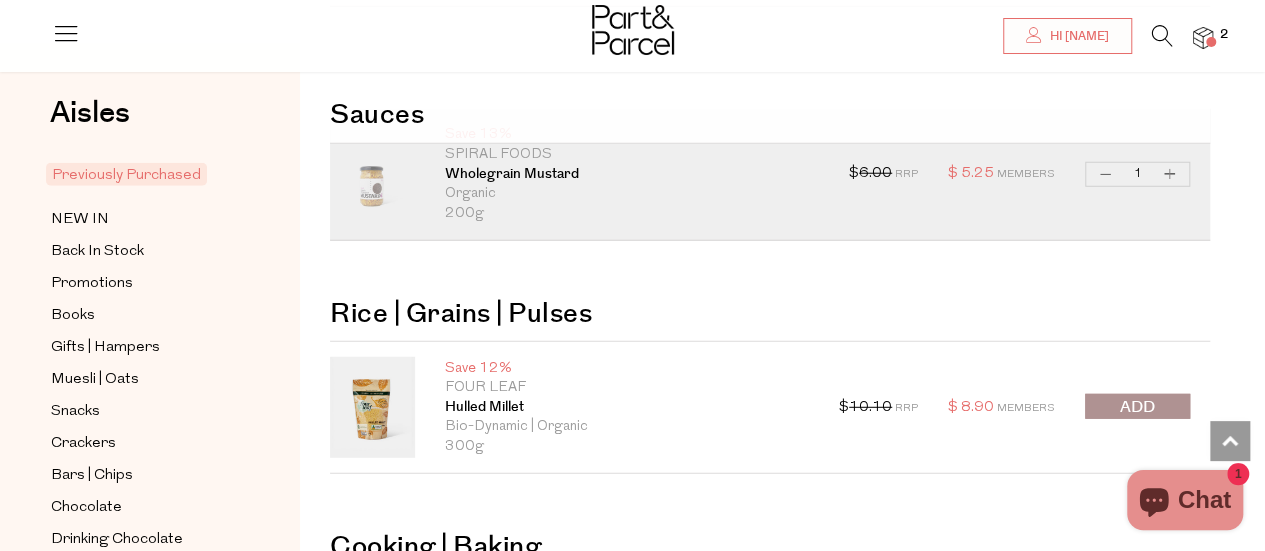 scroll, scrollTop: 2700, scrollLeft: 0, axis: vertical 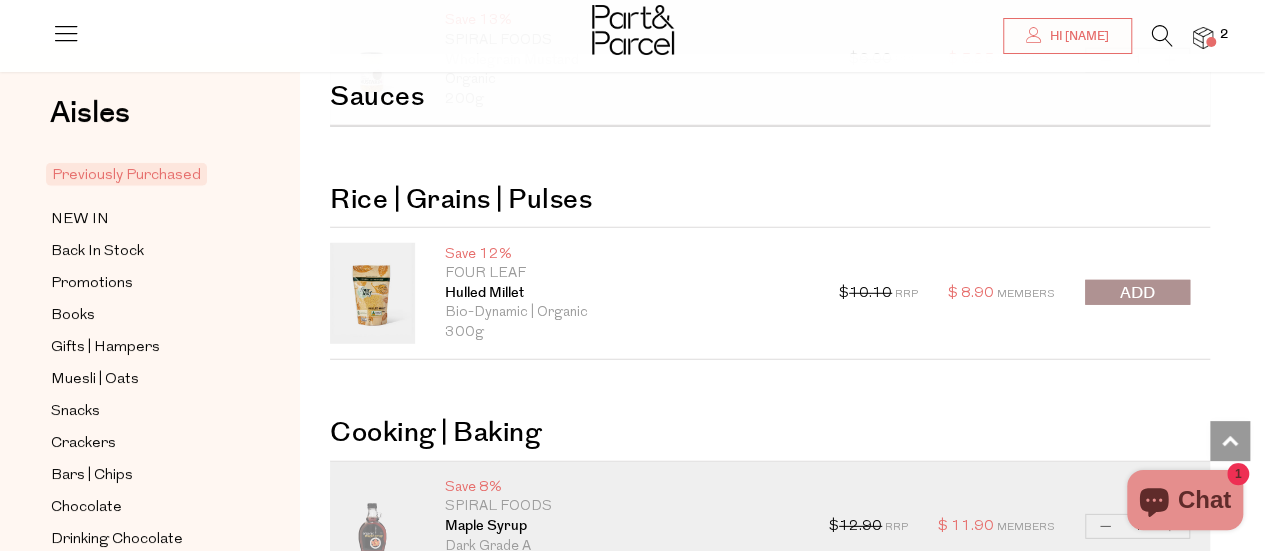 click at bounding box center [1137, 292] 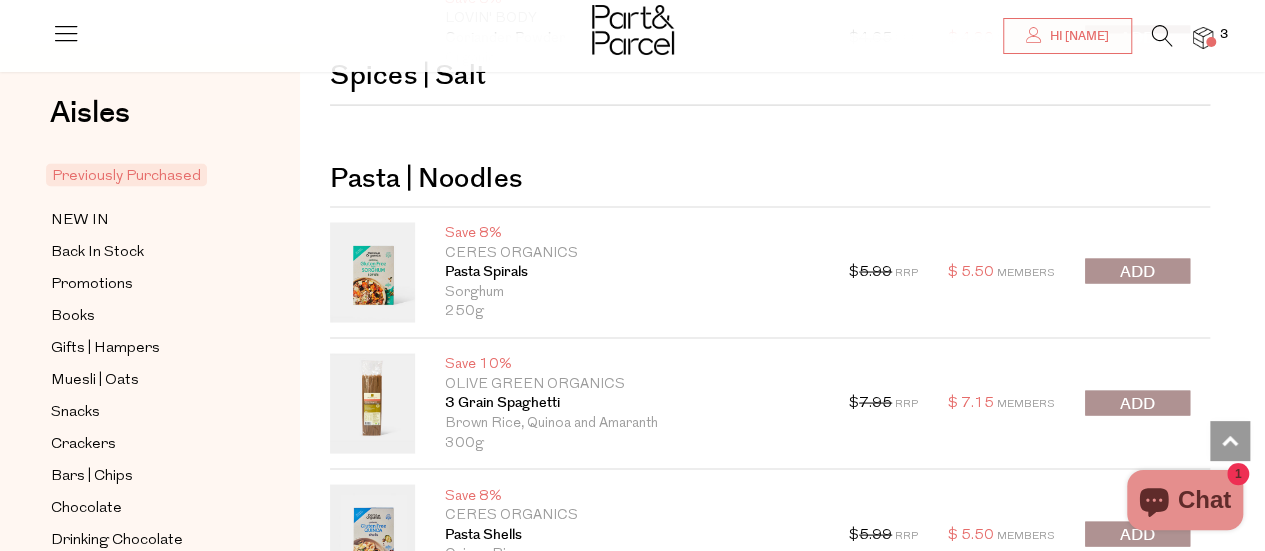 scroll, scrollTop: 1700, scrollLeft: 0, axis: vertical 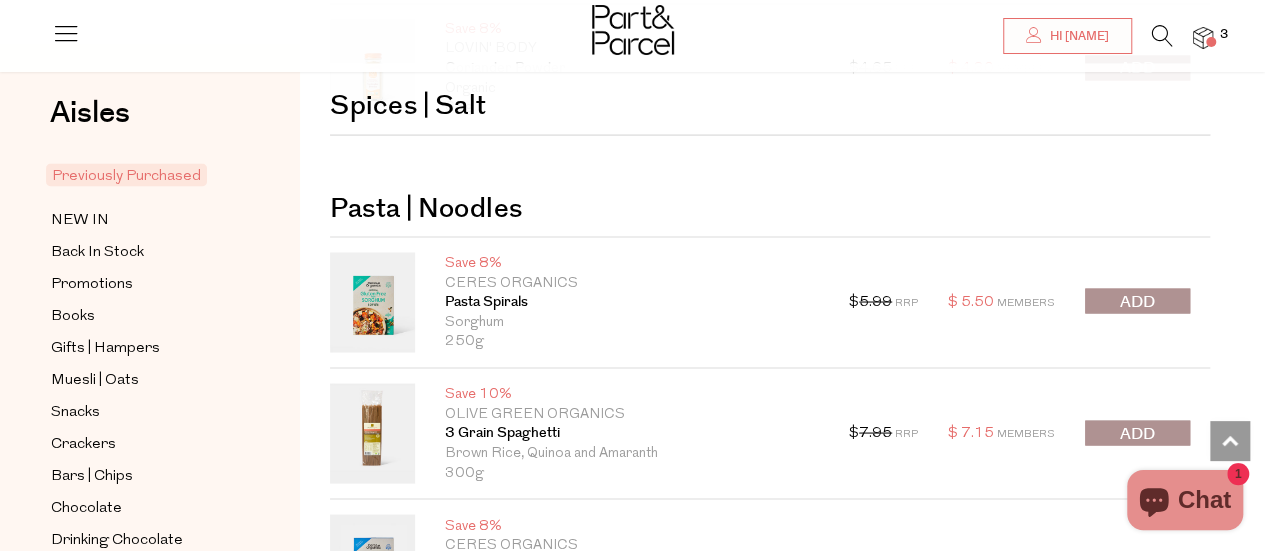 click at bounding box center [1137, 301] 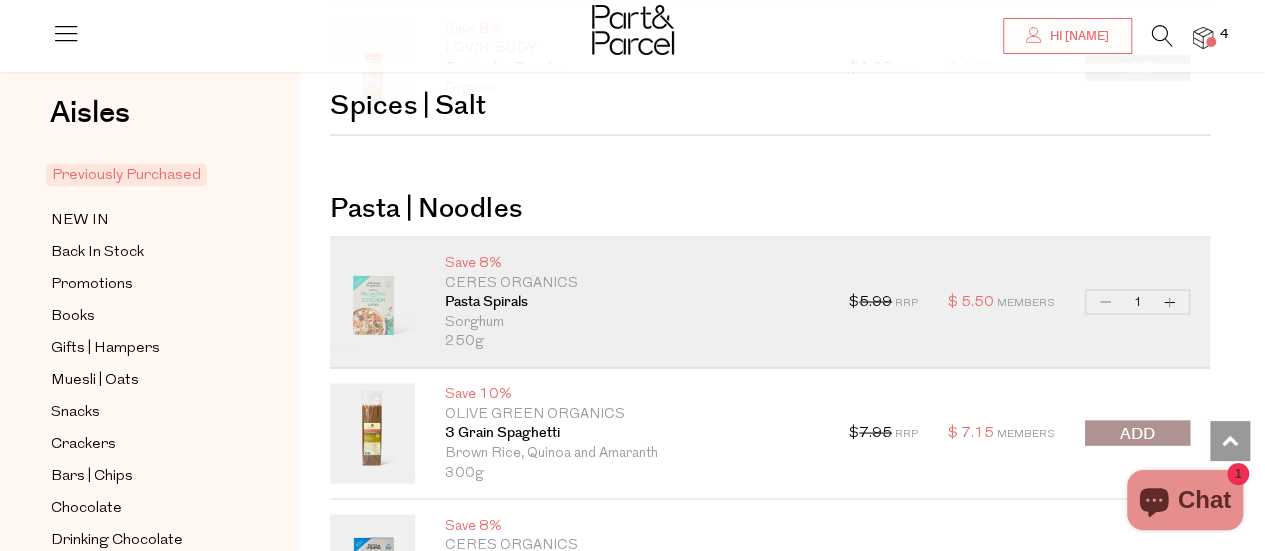 click on "Increase Pasta Spirals" at bounding box center (1170, 301) 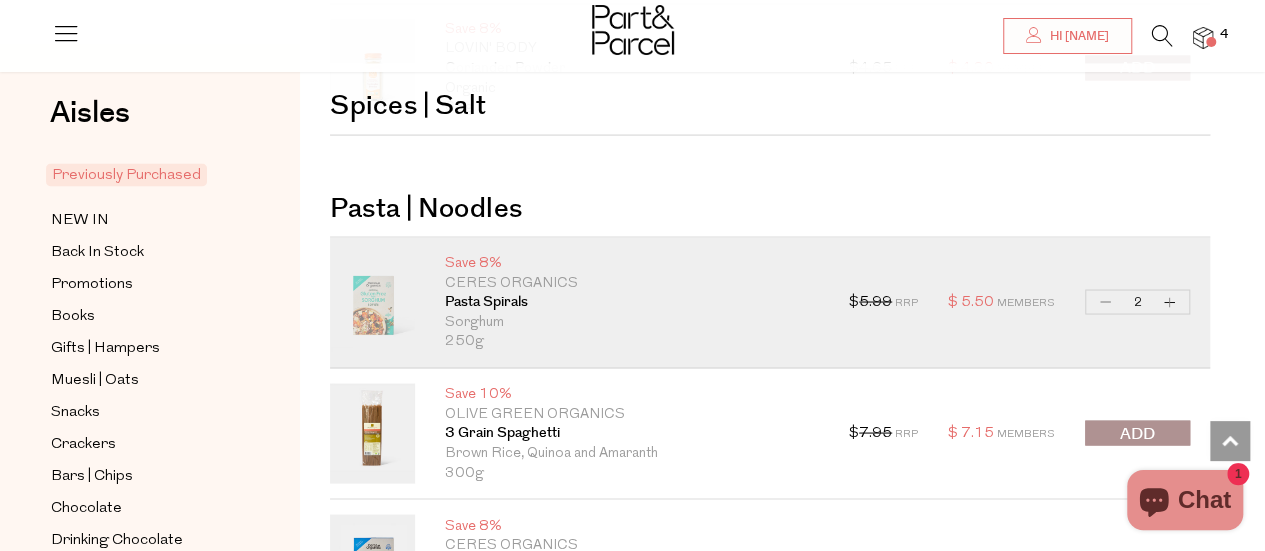 type on "2" 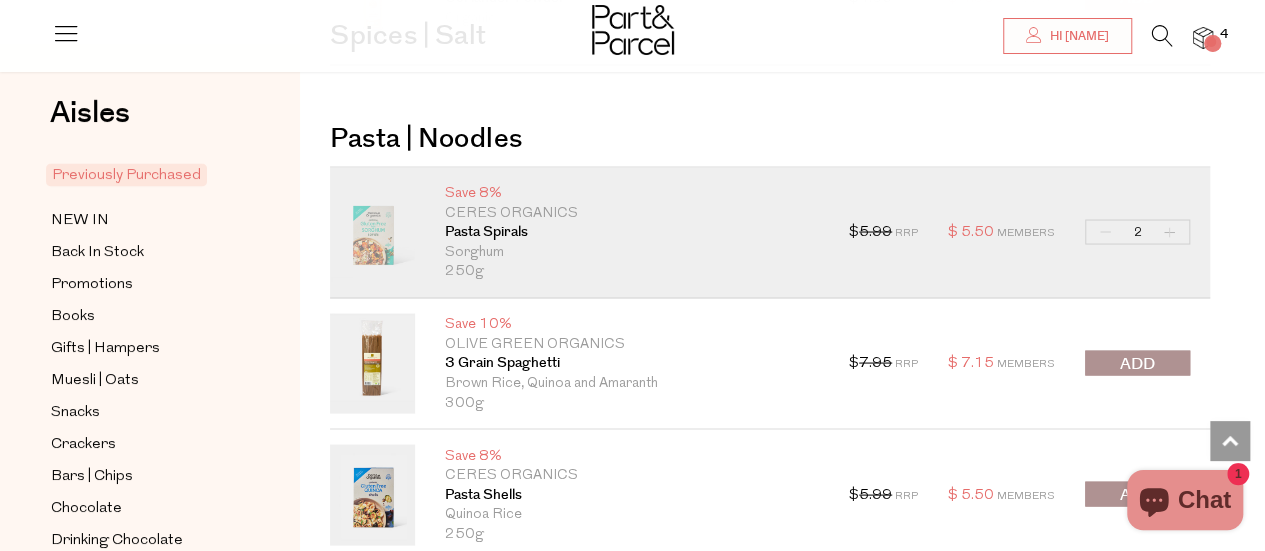 scroll, scrollTop: 1900, scrollLeft: 0, axis: vertical 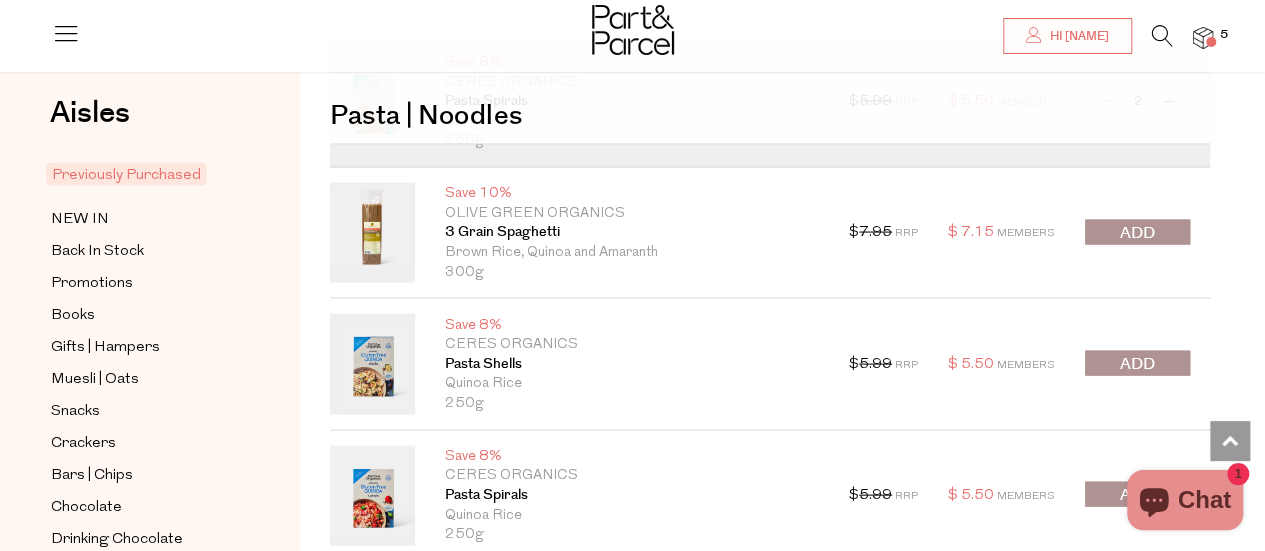 click at bounding box center (1137, 363) 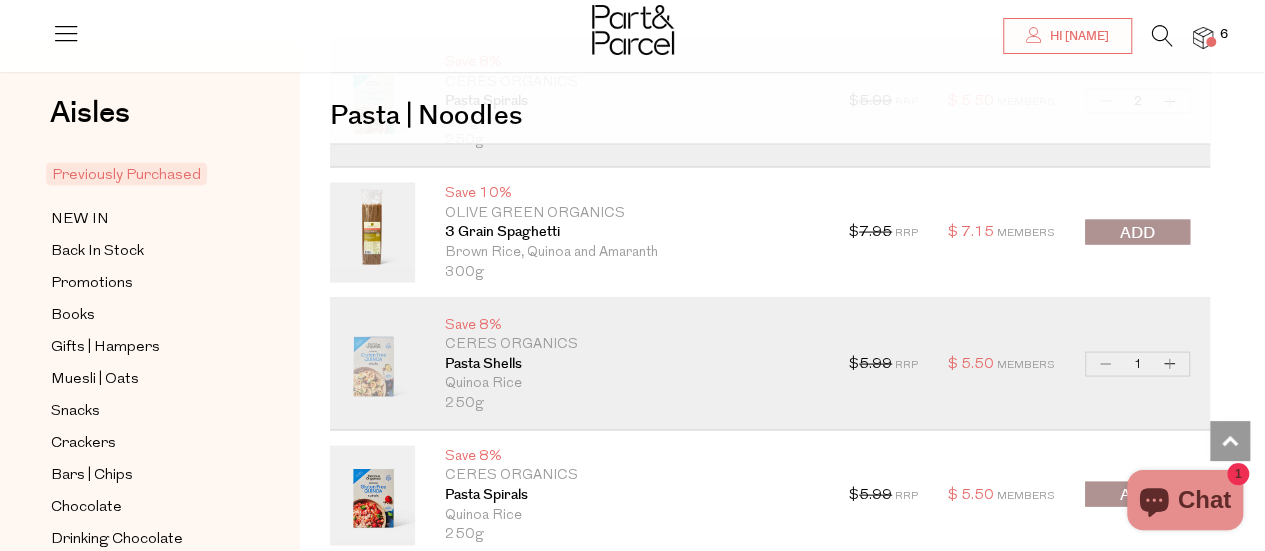 click on "Increase Pasta Shells" at bounding box center (1170, 364) 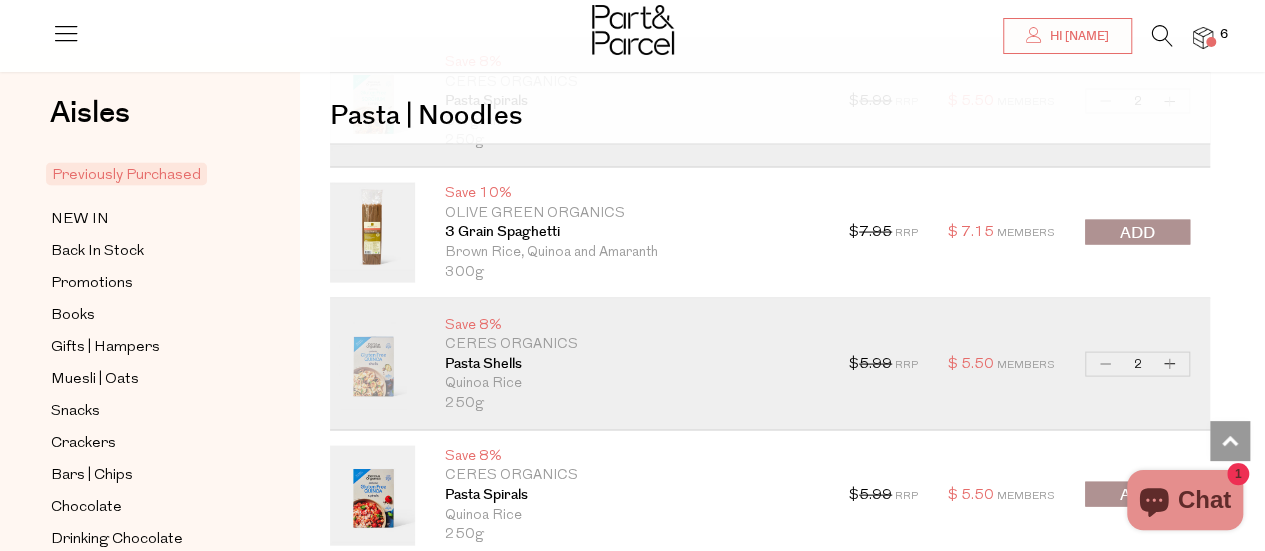 type on "2" 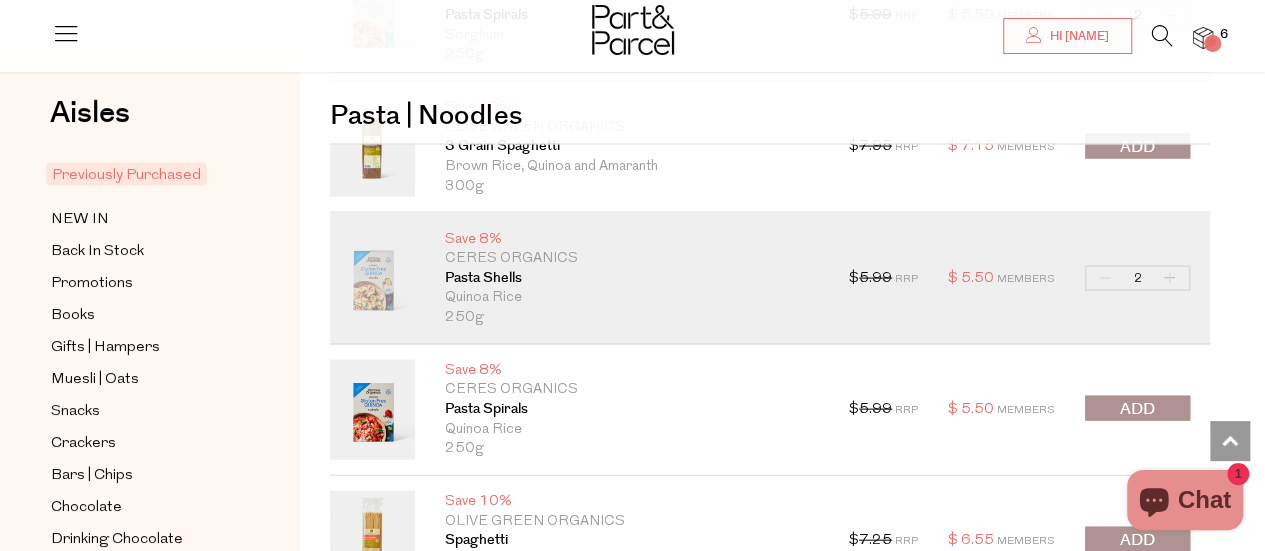 scroll, scrollTop: 2100, scrollLeft: 0, axis: vertical 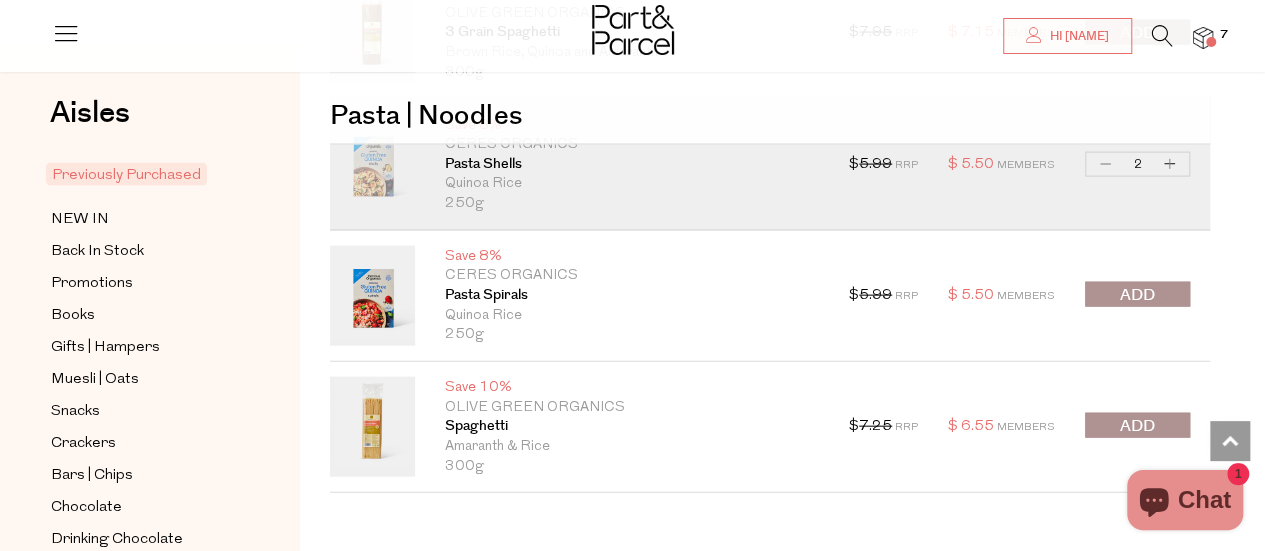click at bounding box center [1137, 294] 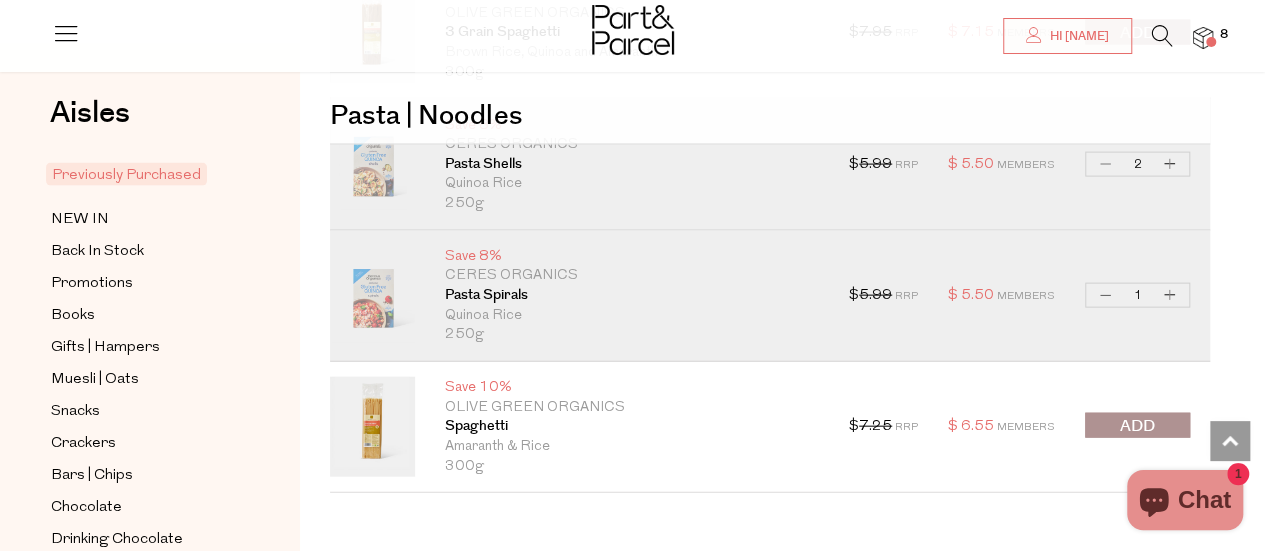 click on "Increase Pasta Spirals" at bounding box center [1170, 295] 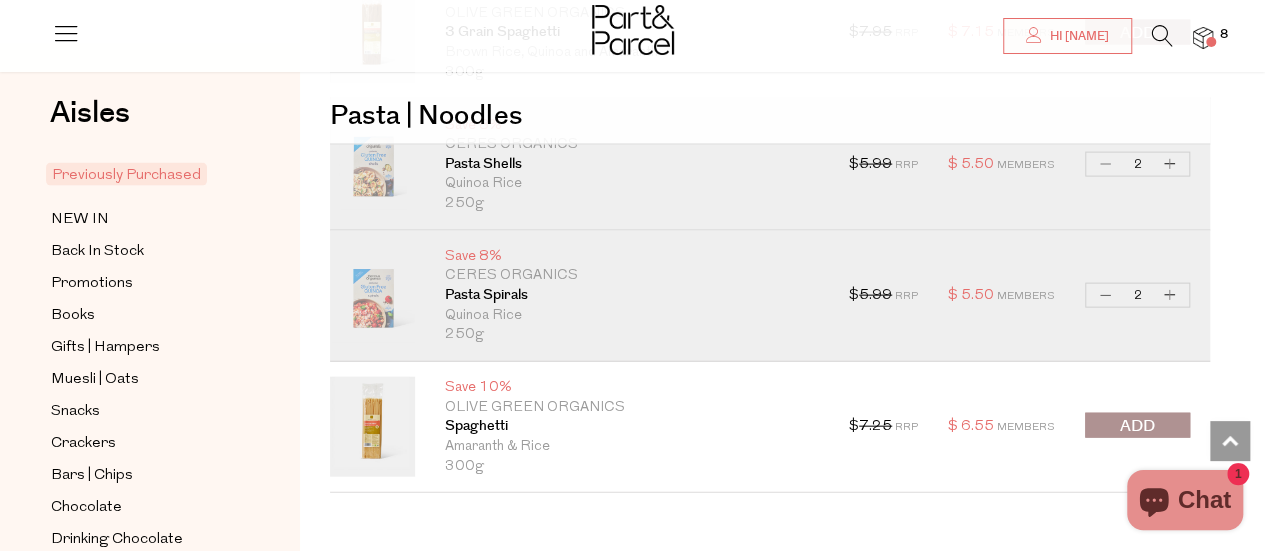 type on "2" 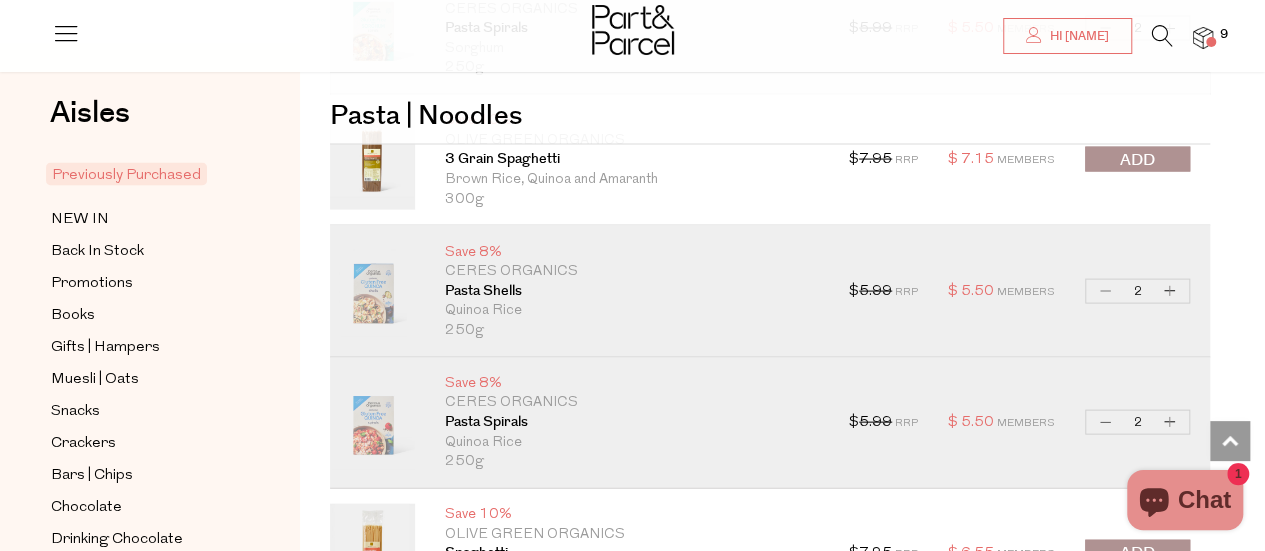 scroll, scrollTop: 2000, scrollLeft: 0, axis: vertical 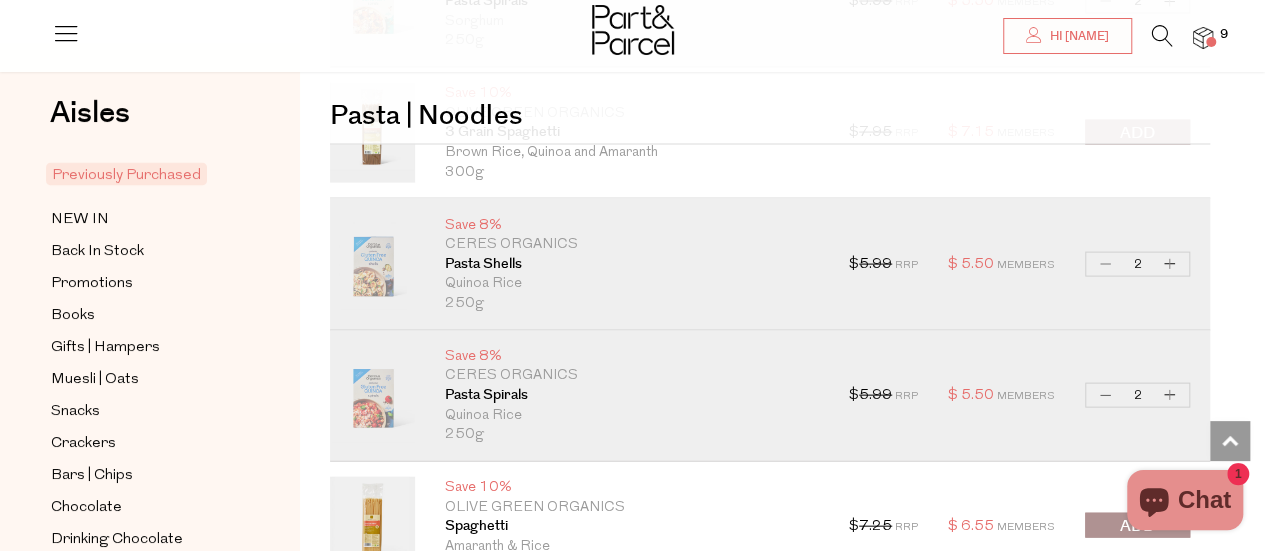click on "Increase Pasta Spirals" at bounding box center (1170, 395) 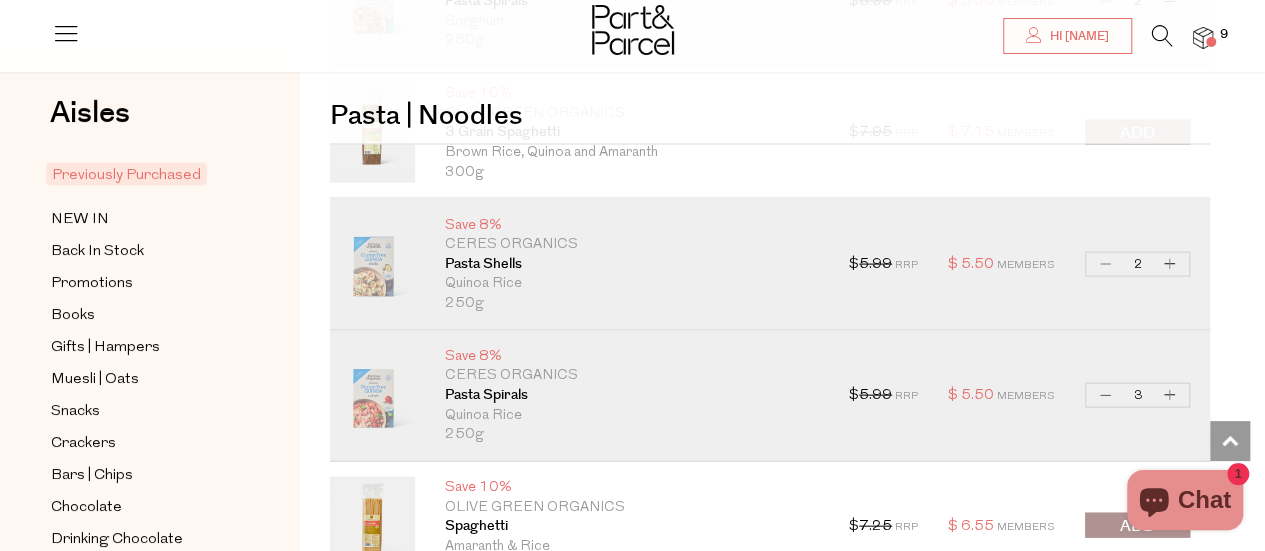 type on "3" 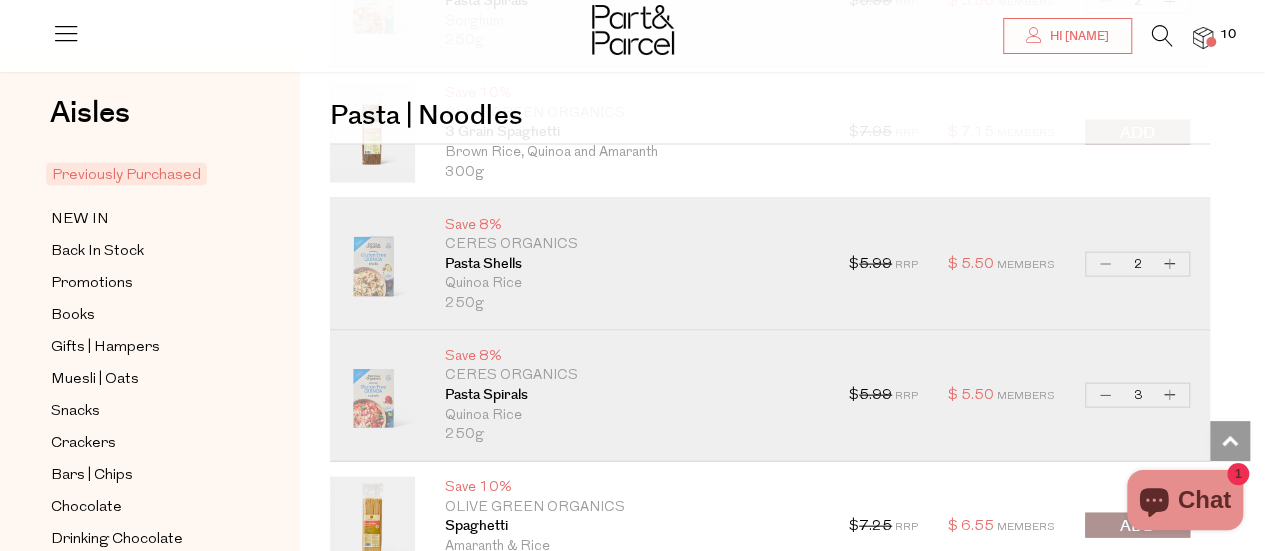 click on "Increase Pasta Spirals" at bounding box center (1170, 395) 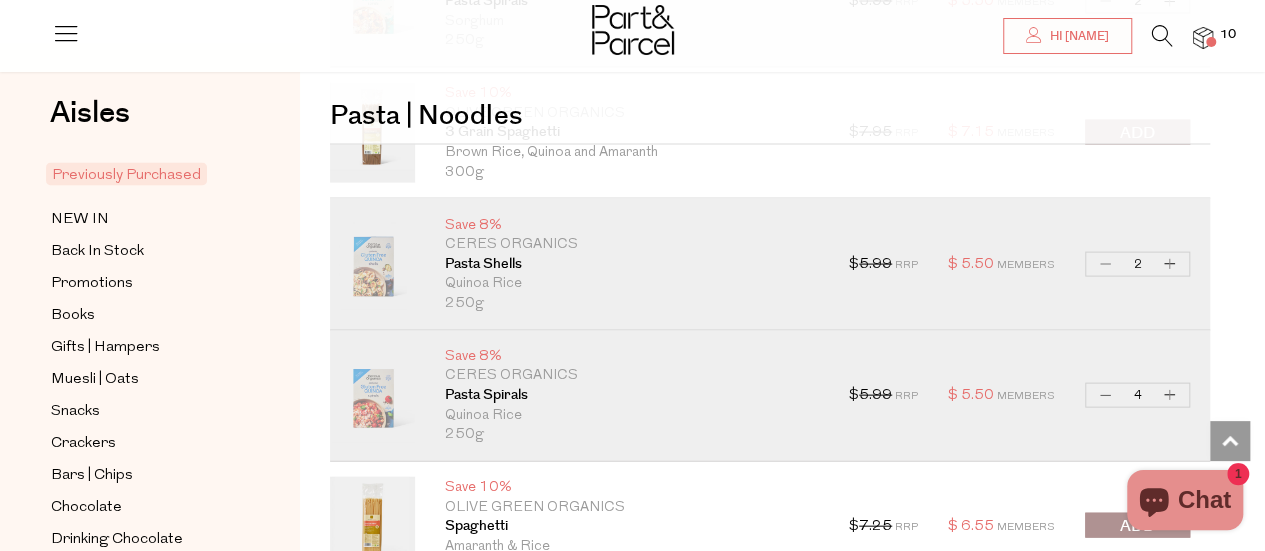 type on "4" 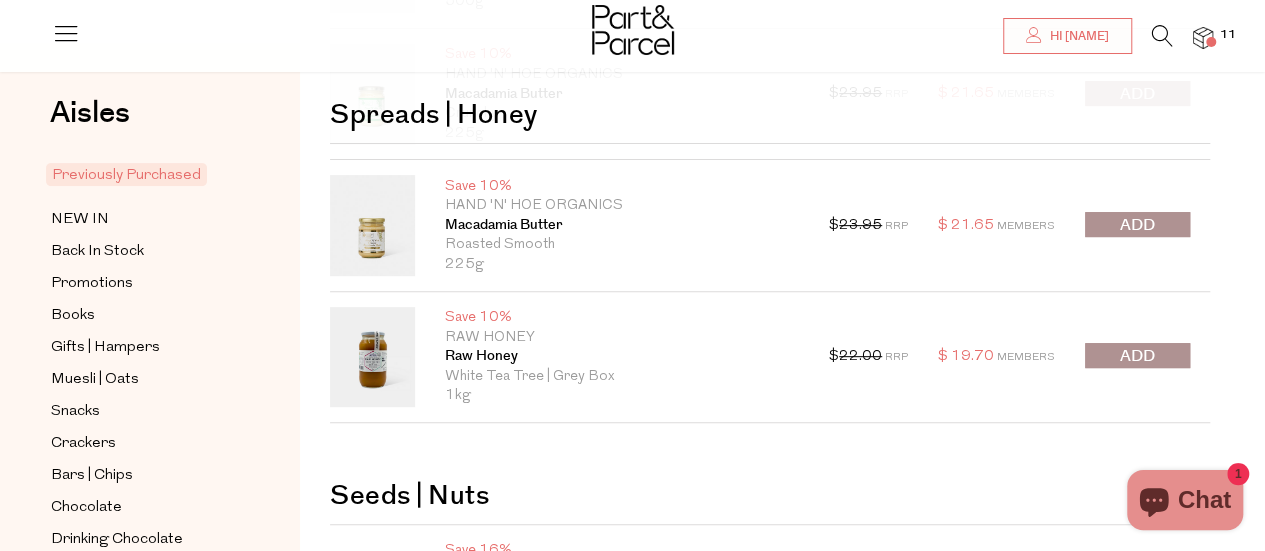 scroll, scrollTop: 200, scrollLeft: 0, axis: vertical 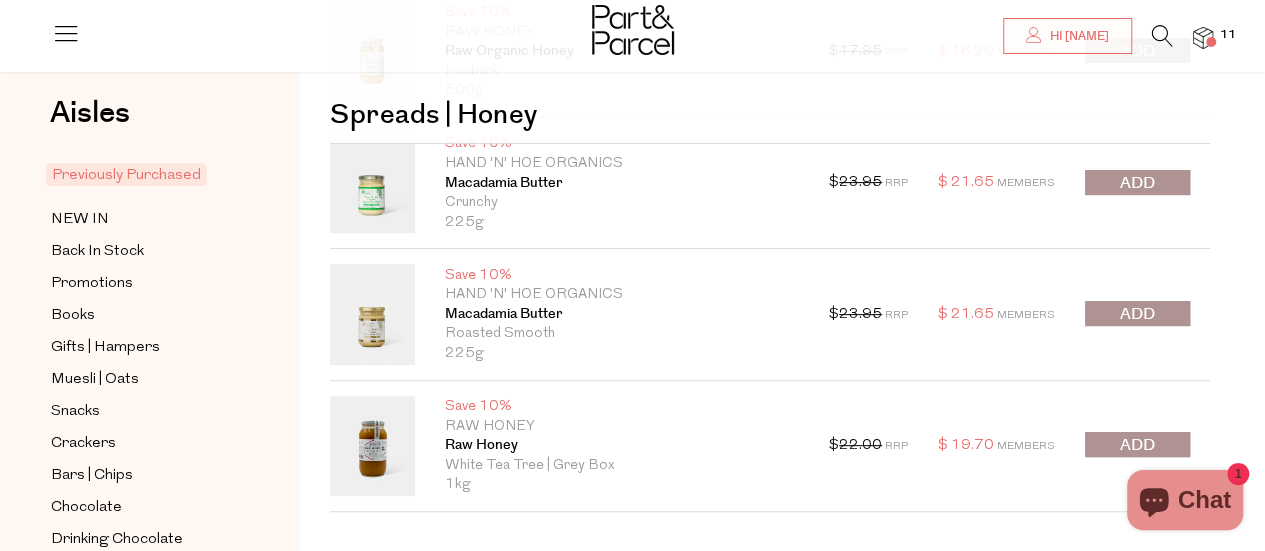 click at bounding box center [1137, 314] 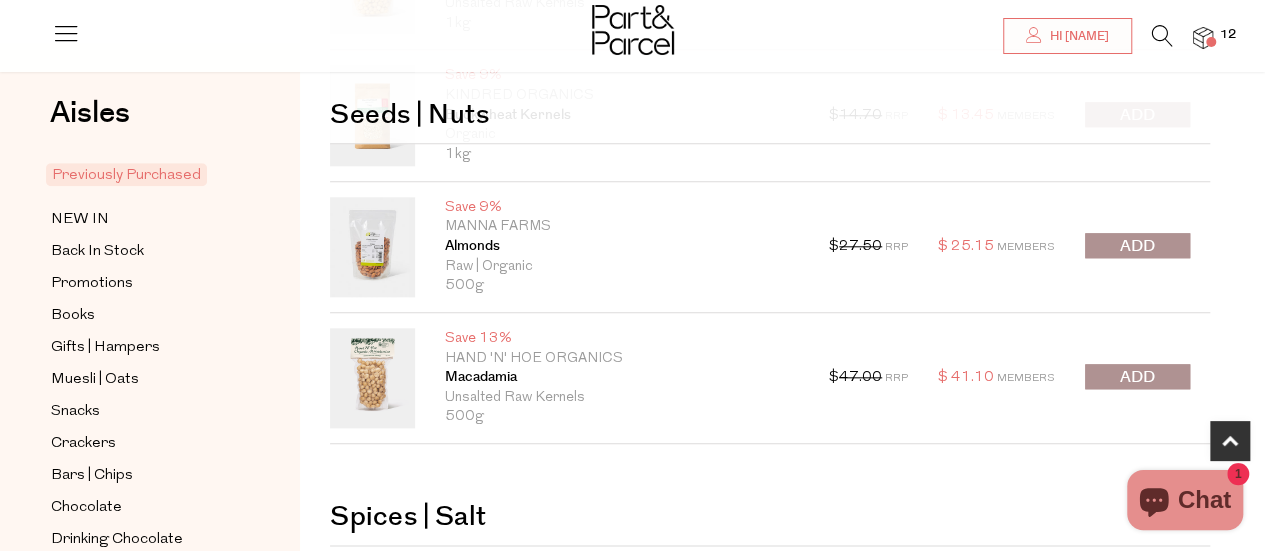 scroll, scrollTop: 900, scrollLeft: 0, axis: vertical 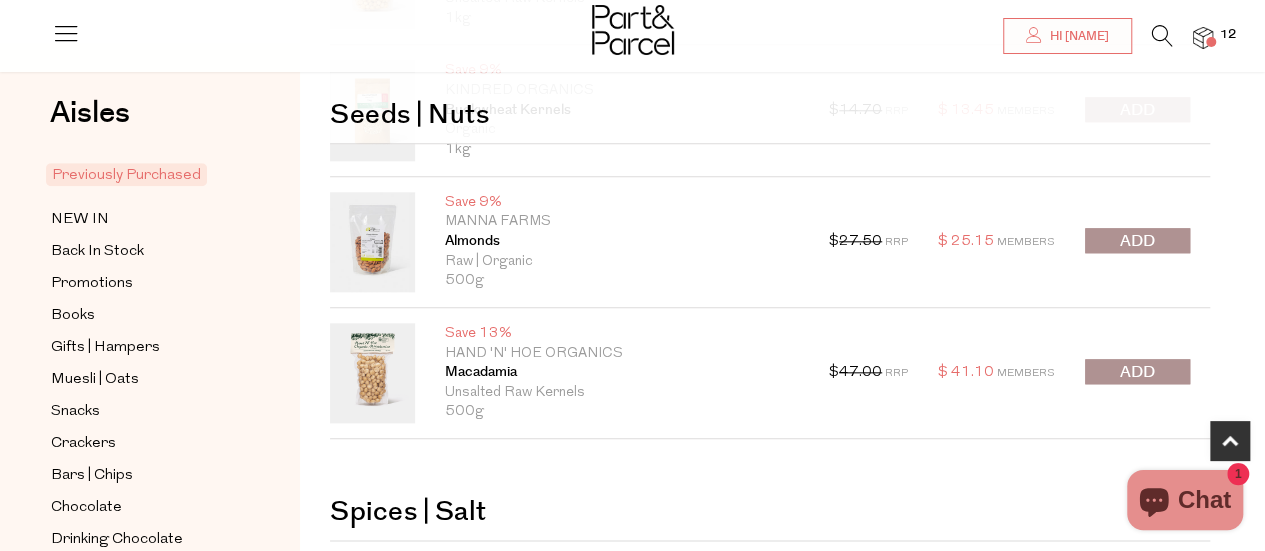 click at bounding box center (1137, 372) 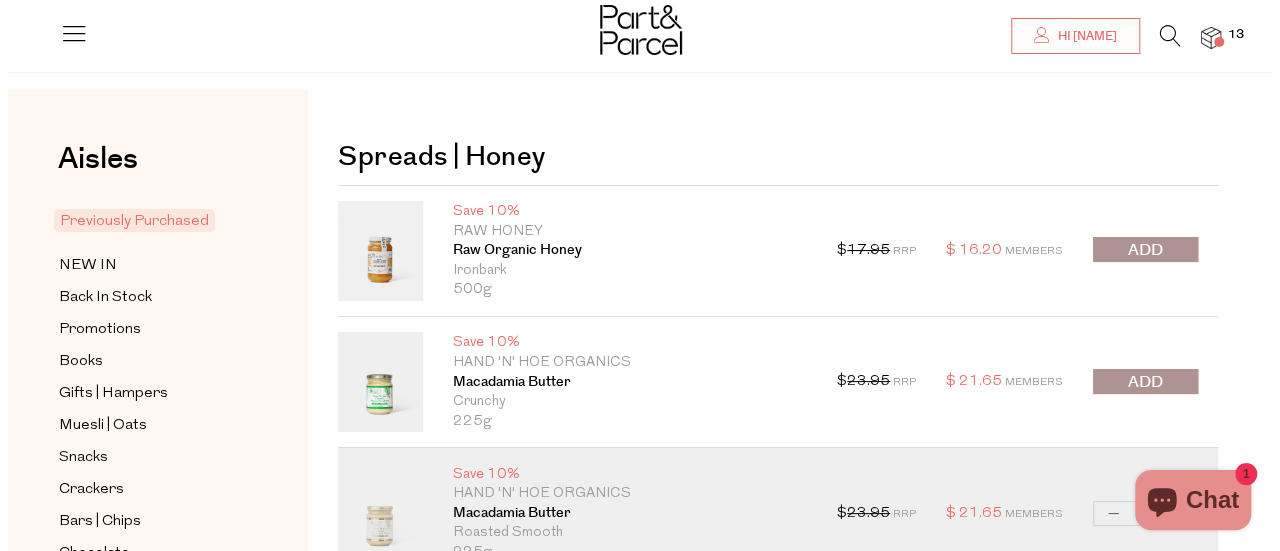 scroll, scrollTop: 0, scrollLeft: 0, axis: both 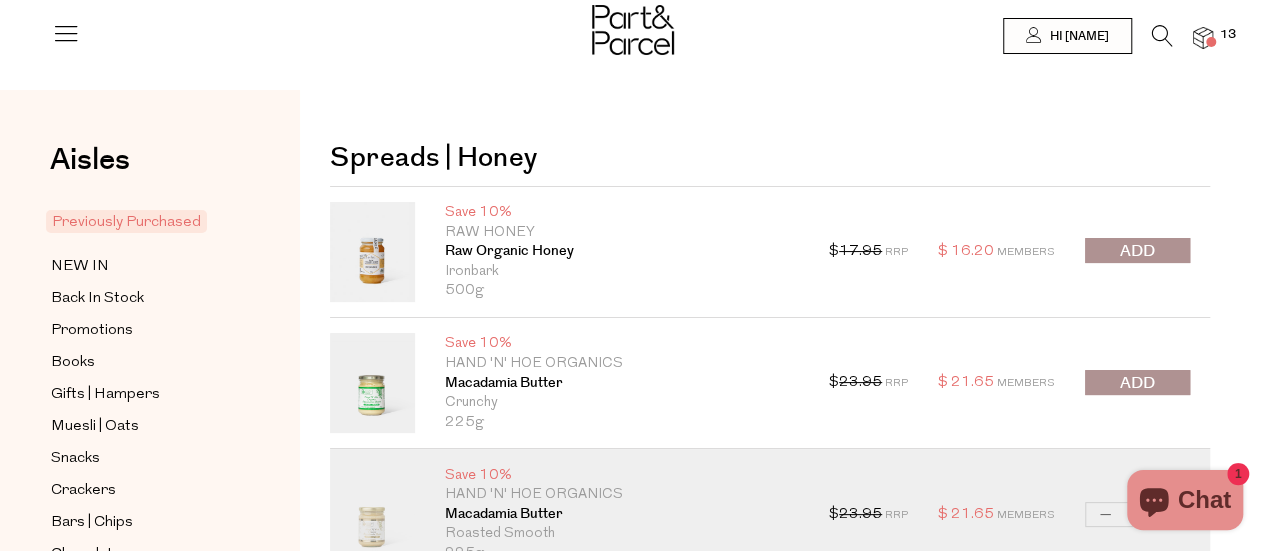 click at bounding box center [1162, 36] 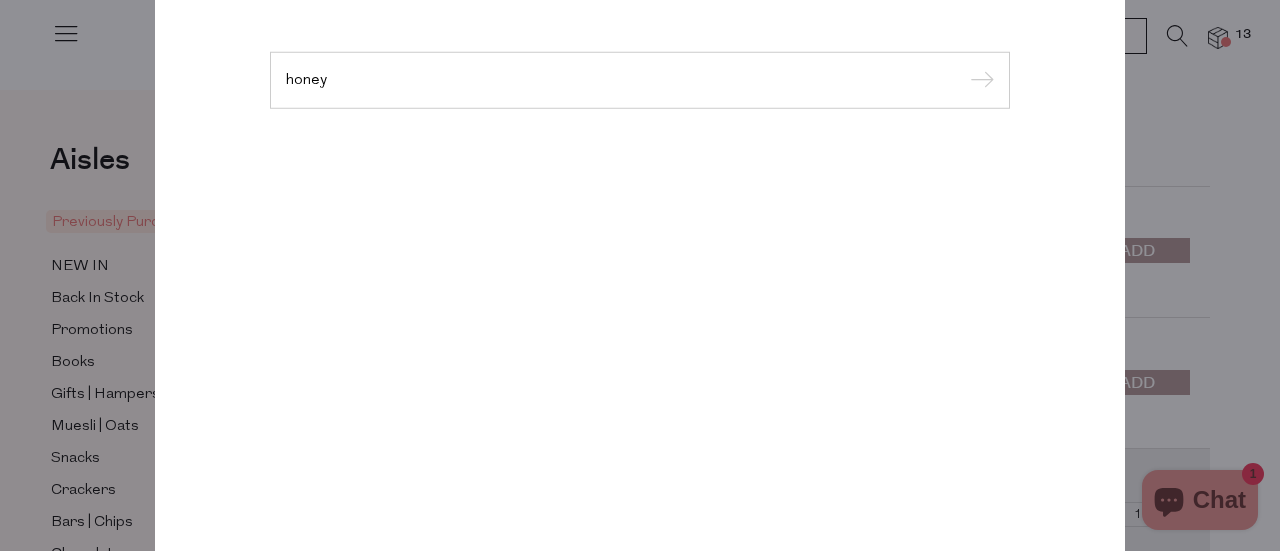 type on "honey" 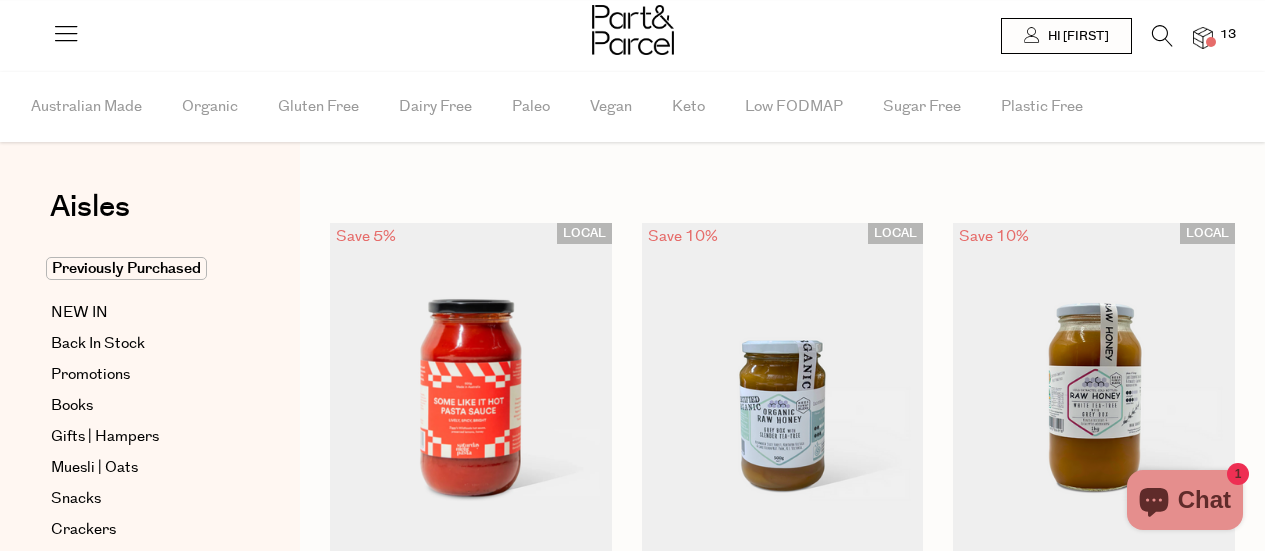 scroll, scrollTop: 0, scrollLeft: 0, axis: both 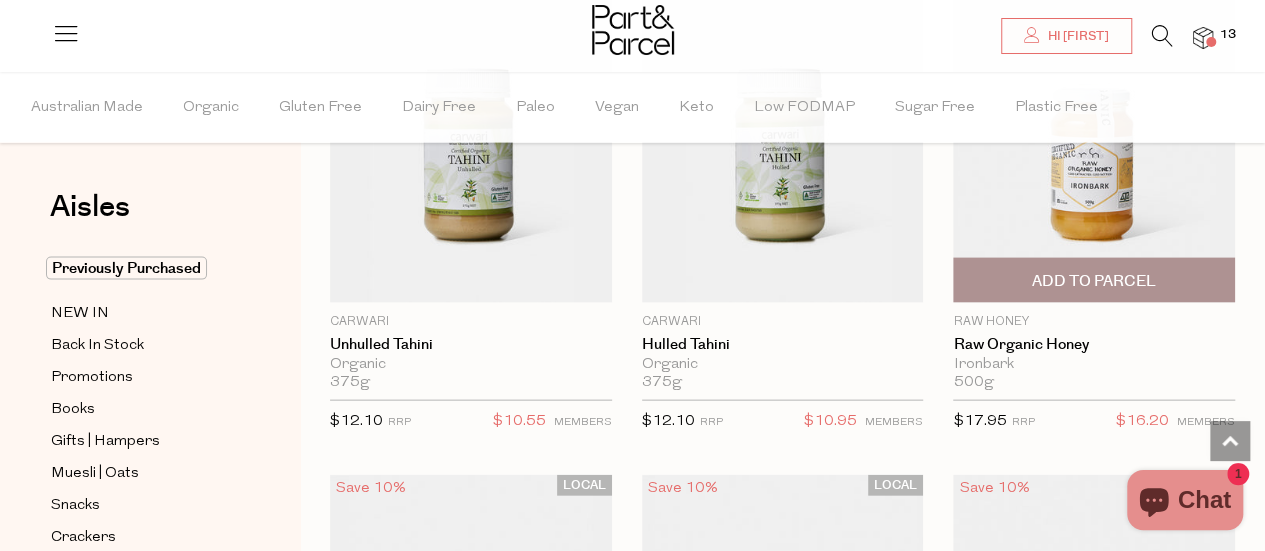 click on "Add To Parcel" at bounding box center (1094, 281) 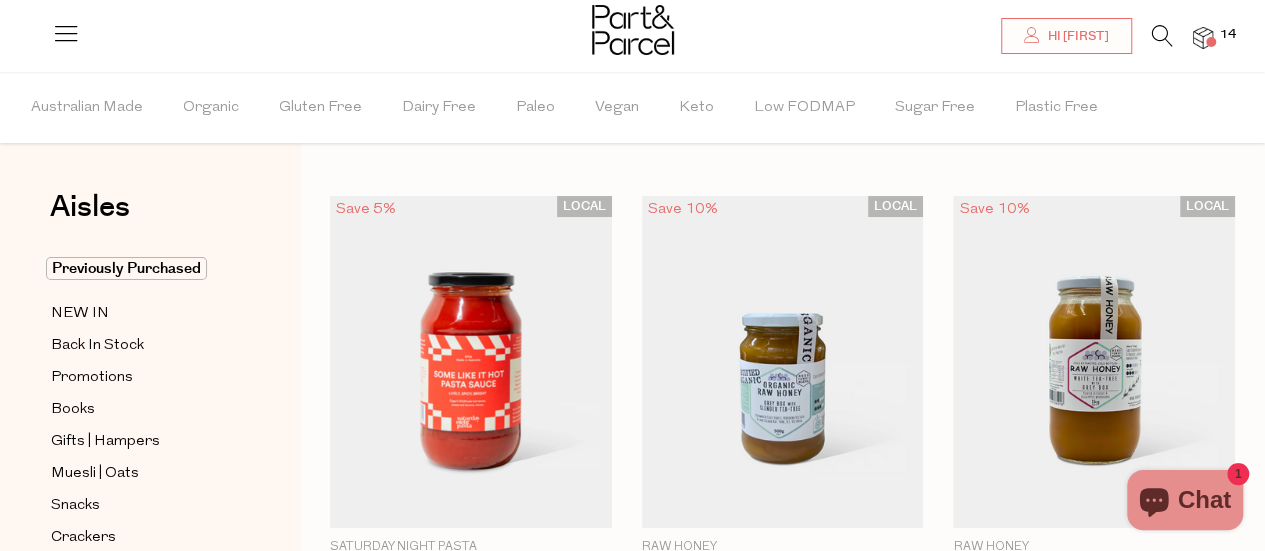 scroll, scrollTop: 0, scrollLeft: 0, axis: both 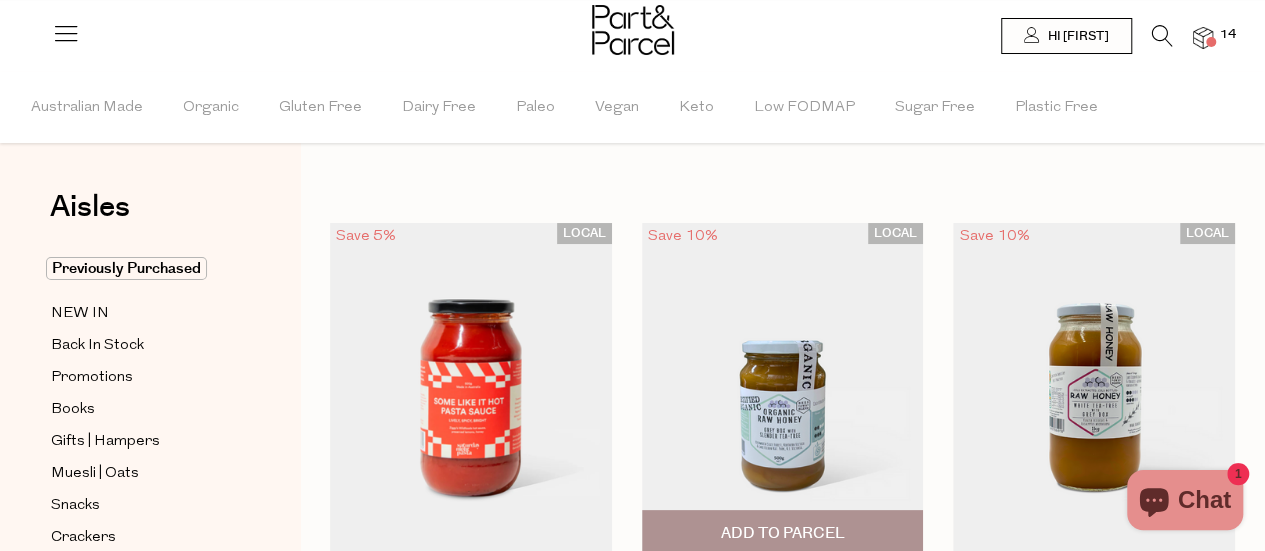 click at bounding box center (783, 389) 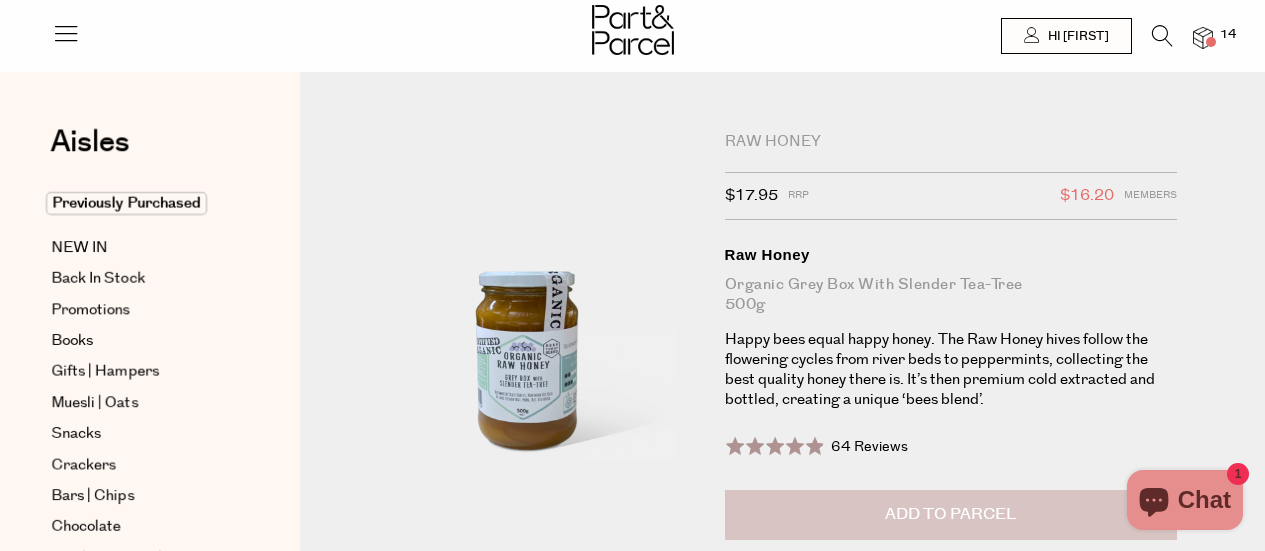 scroll, scrollTop: 0, scrollLeft: 0, axis: both 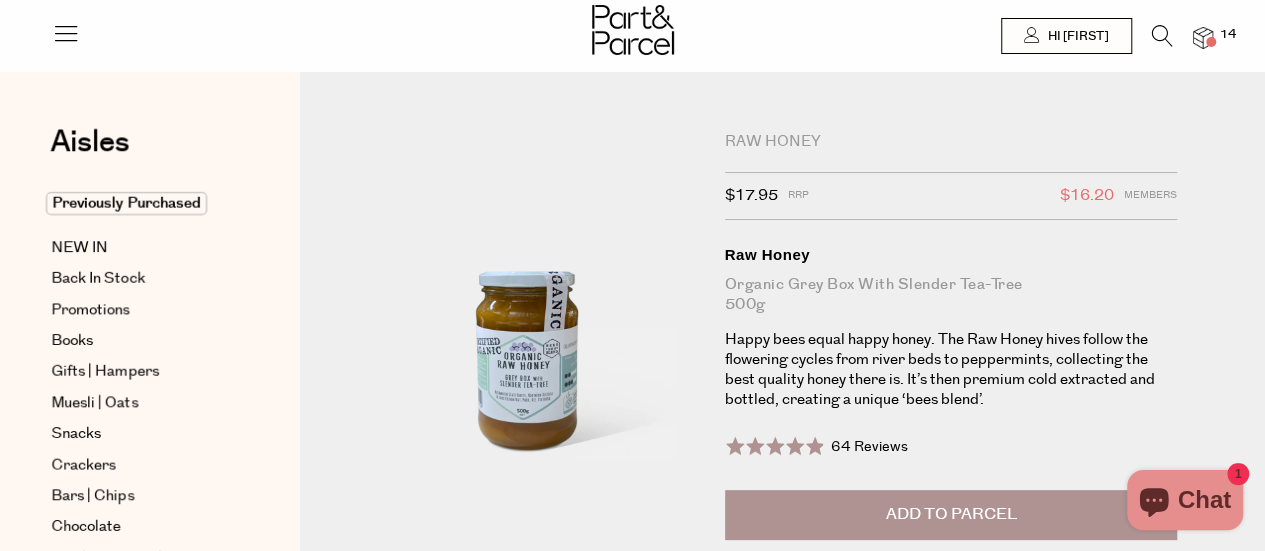 click on "Add to Parcel" at bounding box center (950, 514) 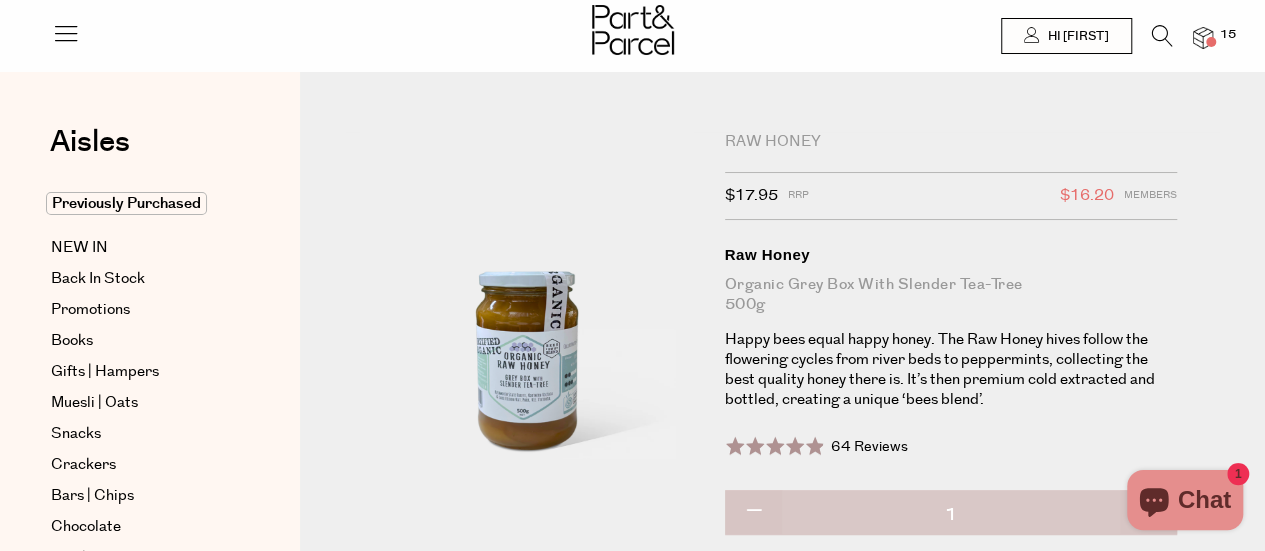 click at bounding box center [1211, 42] 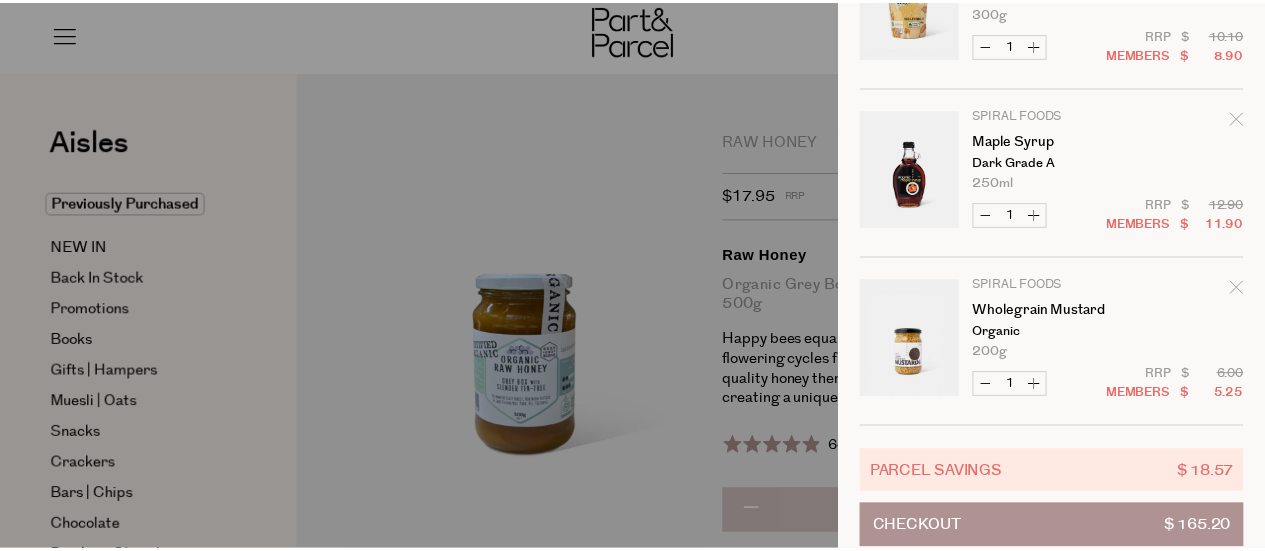 scroll, scrollTop: 1355, scrollLeft: 0, axis: vertical 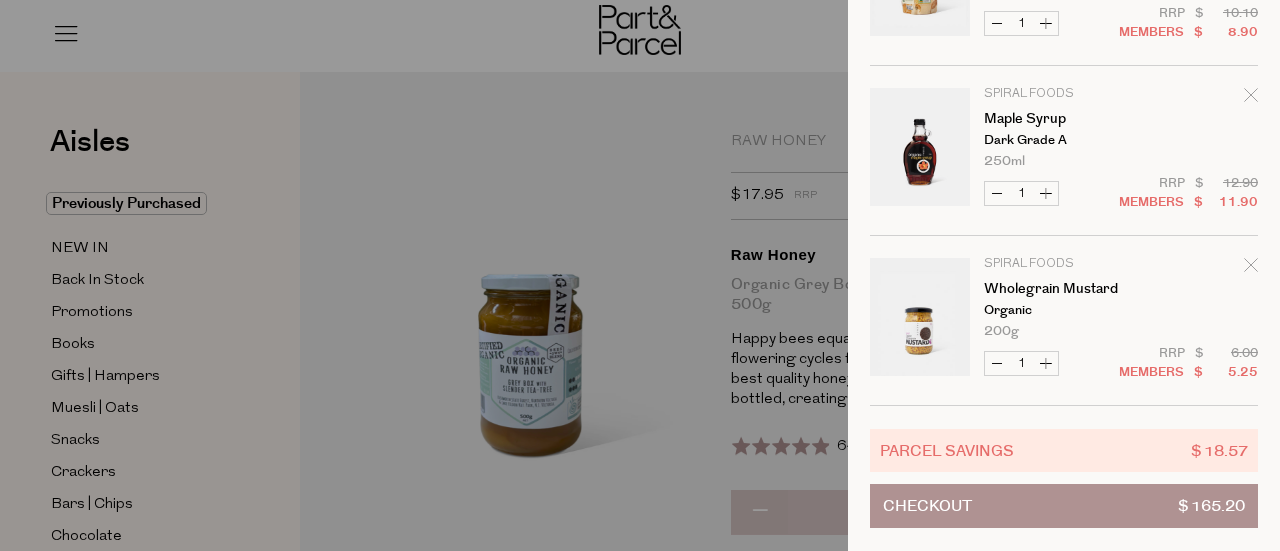 click at bounding box center [640, 275] 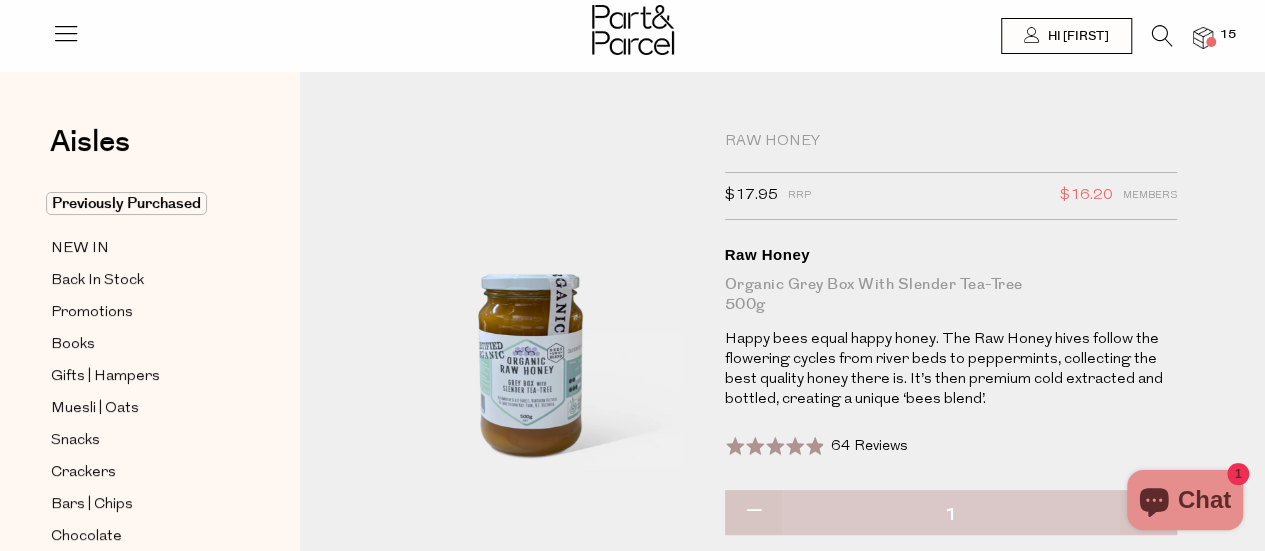 click on "Ready to stock up Chloe?
Close
Image
Product
Total
Qty
Raw Honey
Raw Honey
500g Only 54 Available" at bounding box center [632, 2194] 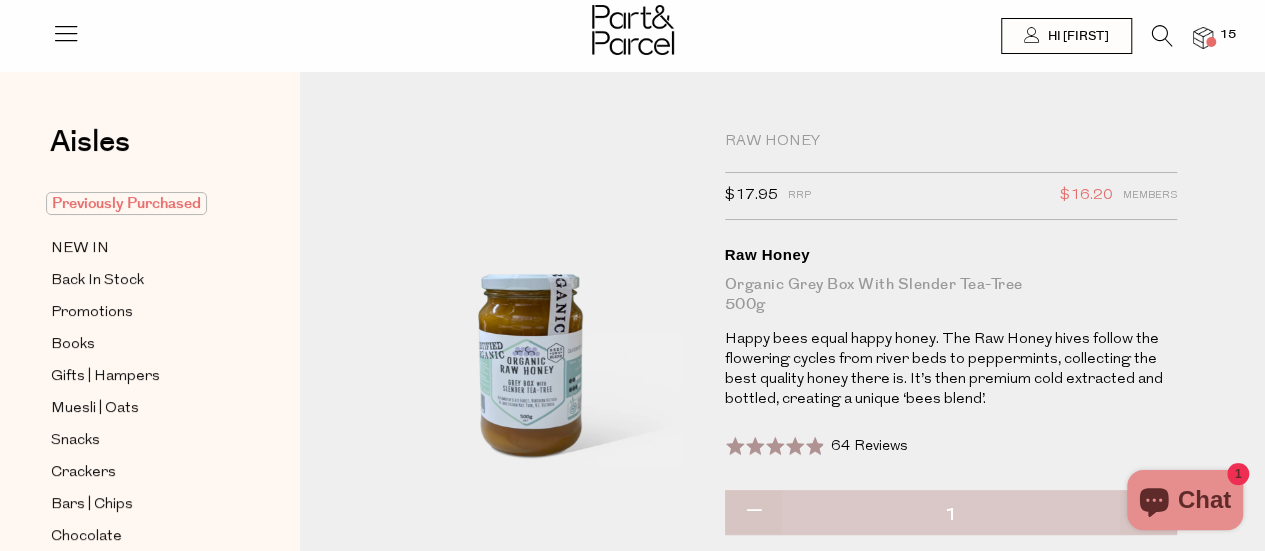 click on "Previously Purchased" at bounding box center [126, 203] 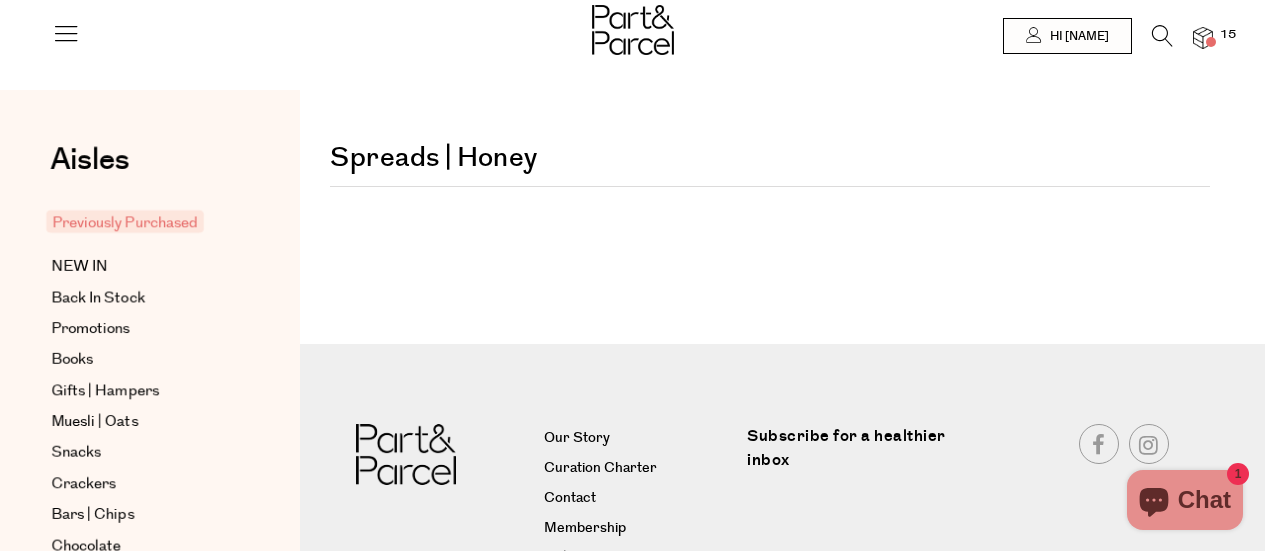 scroll, scrollTop: 0, scrollLeft: 0, axis: both 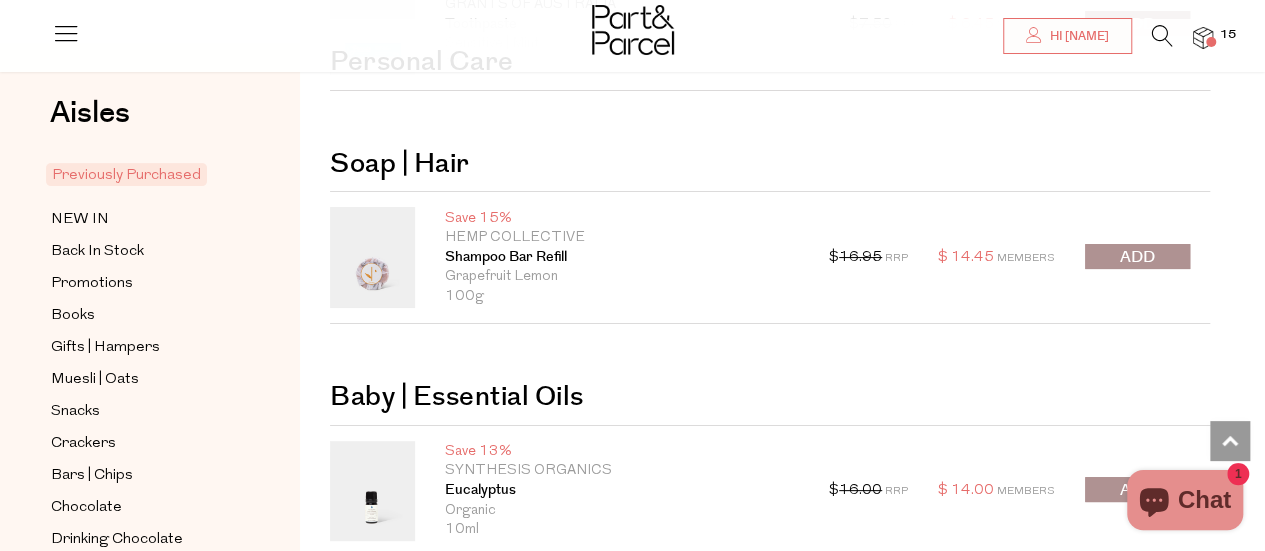click at bounding box center [1162, 36] 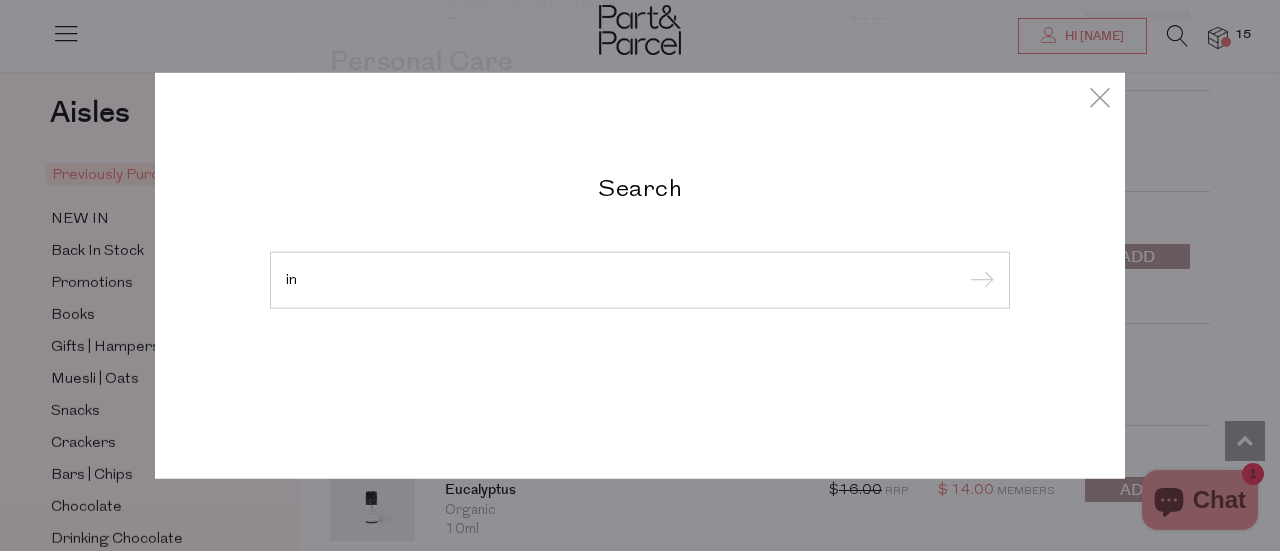 type on "i" 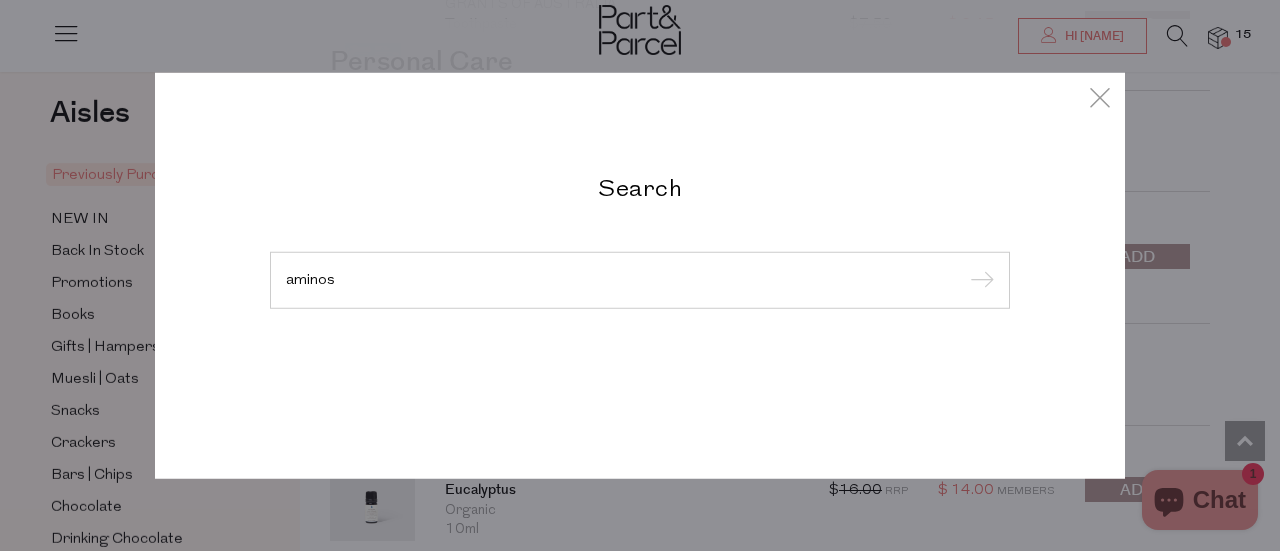 type on "aminos" 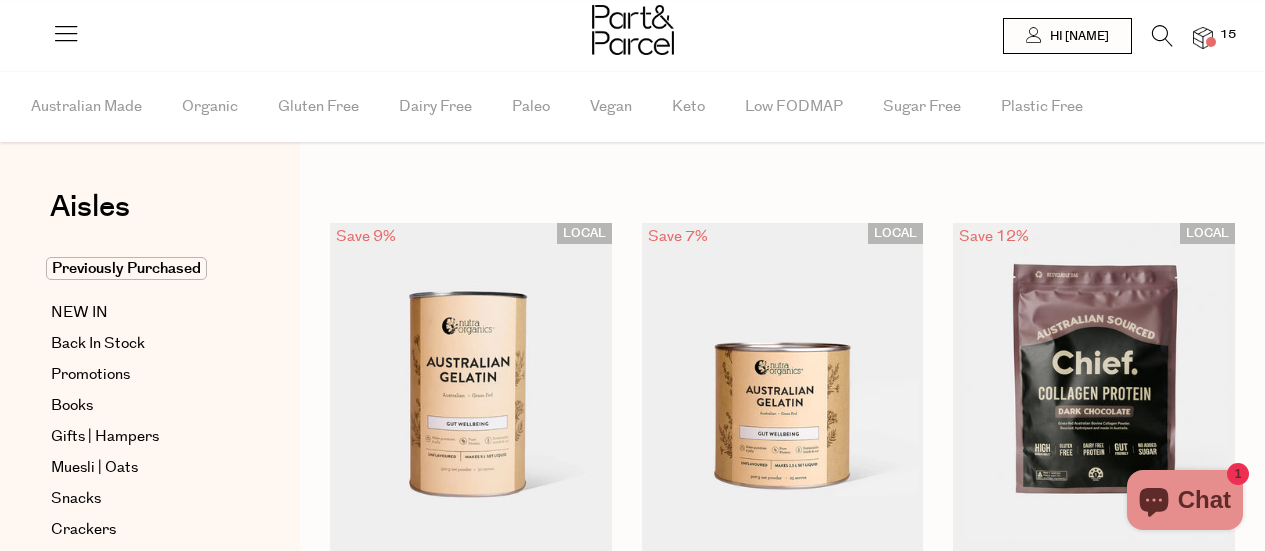 scroll, scrollTop: 0, scrollLeft: 0, axis: both 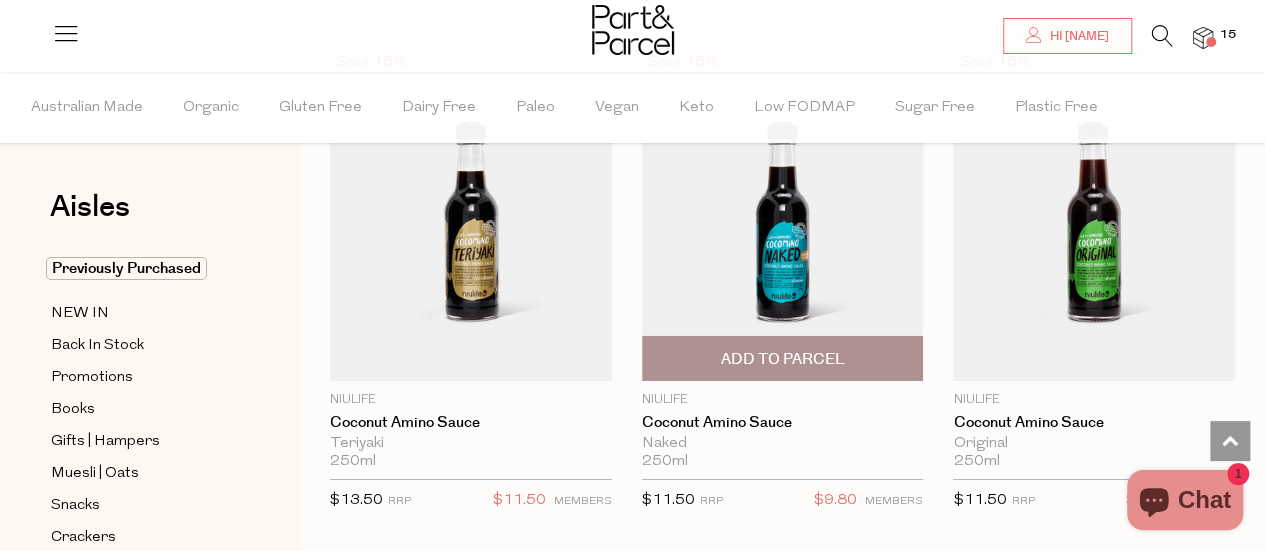 click on "Add To Parcel" at bounding box center [782, 359] 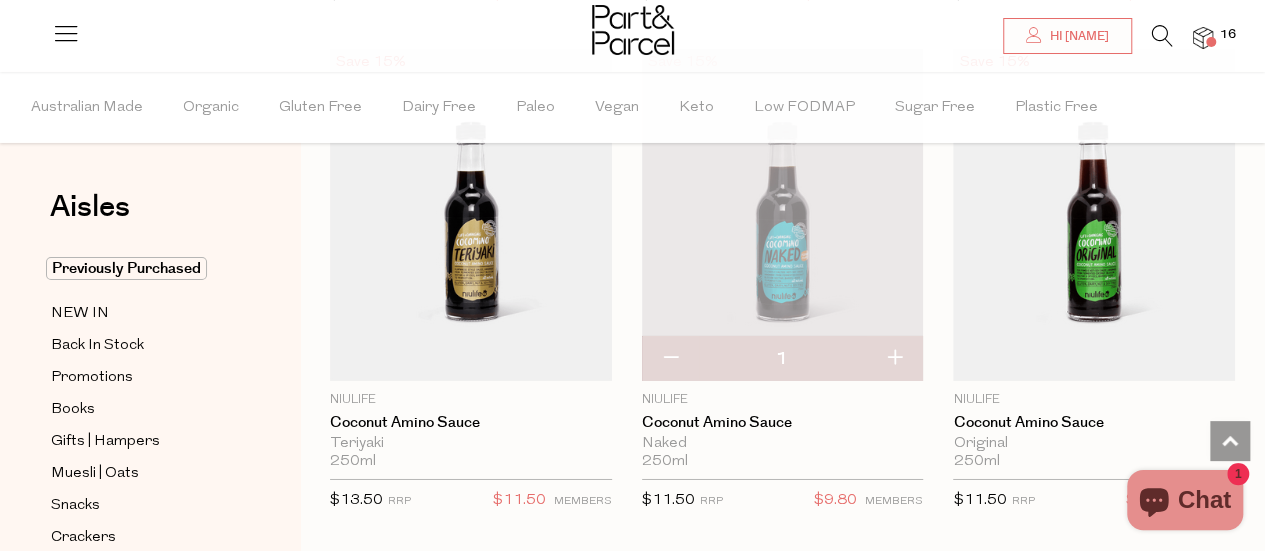 click at bounding box center (632, 32) 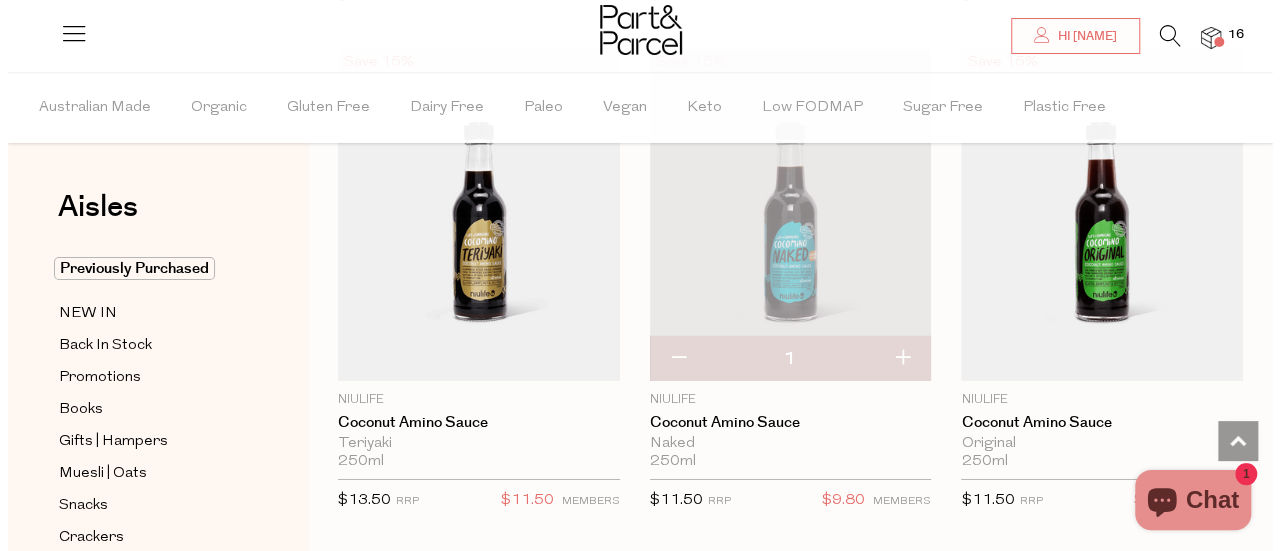 scroll, scrollTop: 3236, scrollLeft: 0, axis: vertical 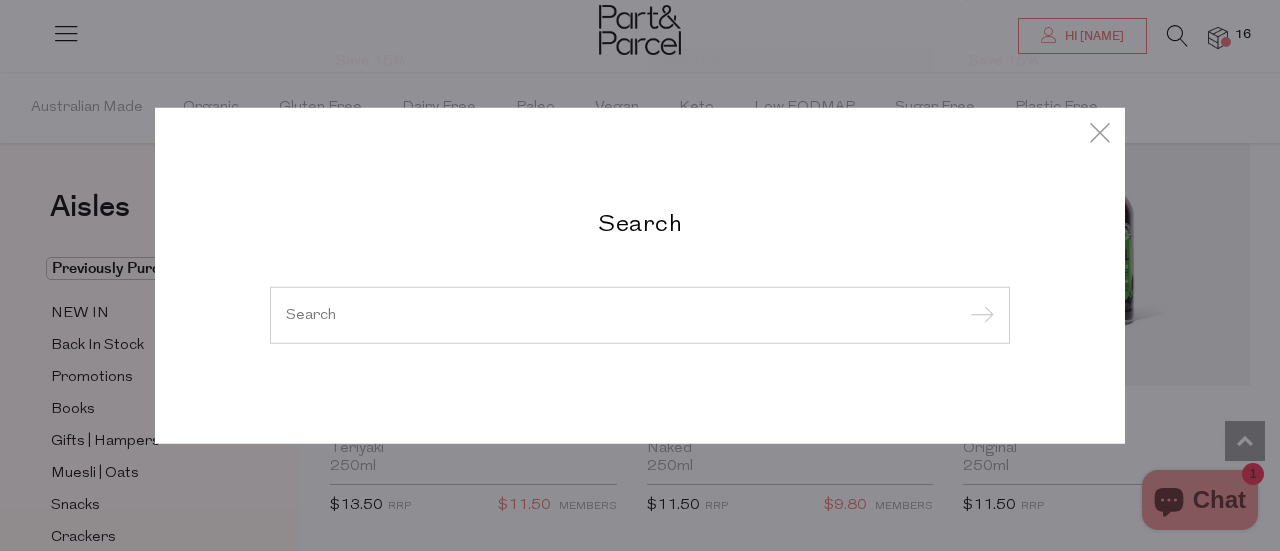 click on "Search" at bounding box center (640, 275) 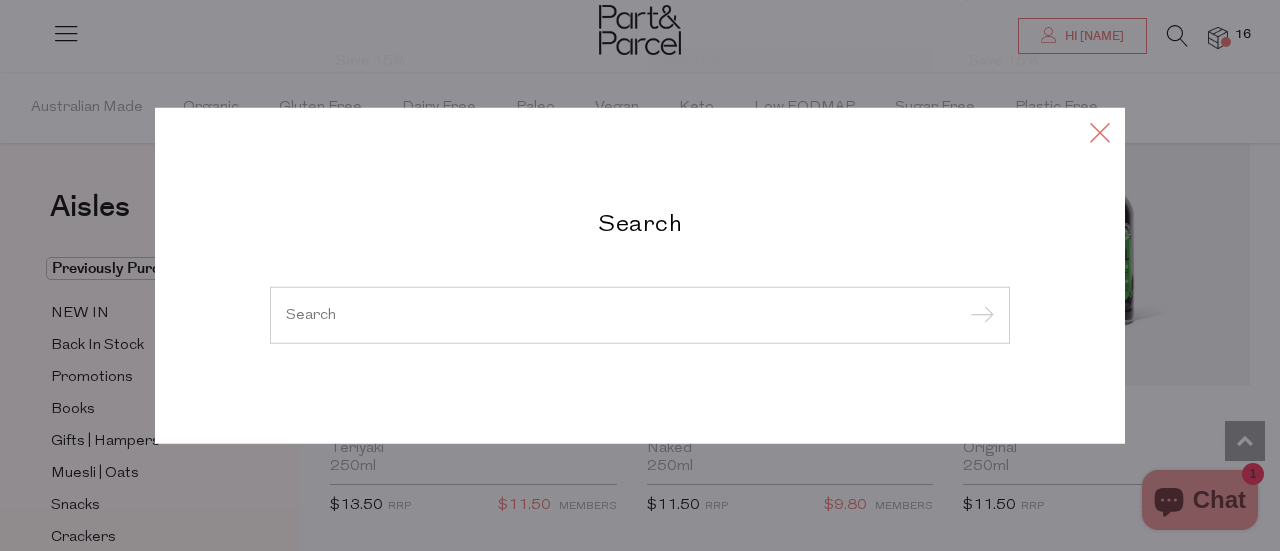 click at bounding box center (1100, 131) 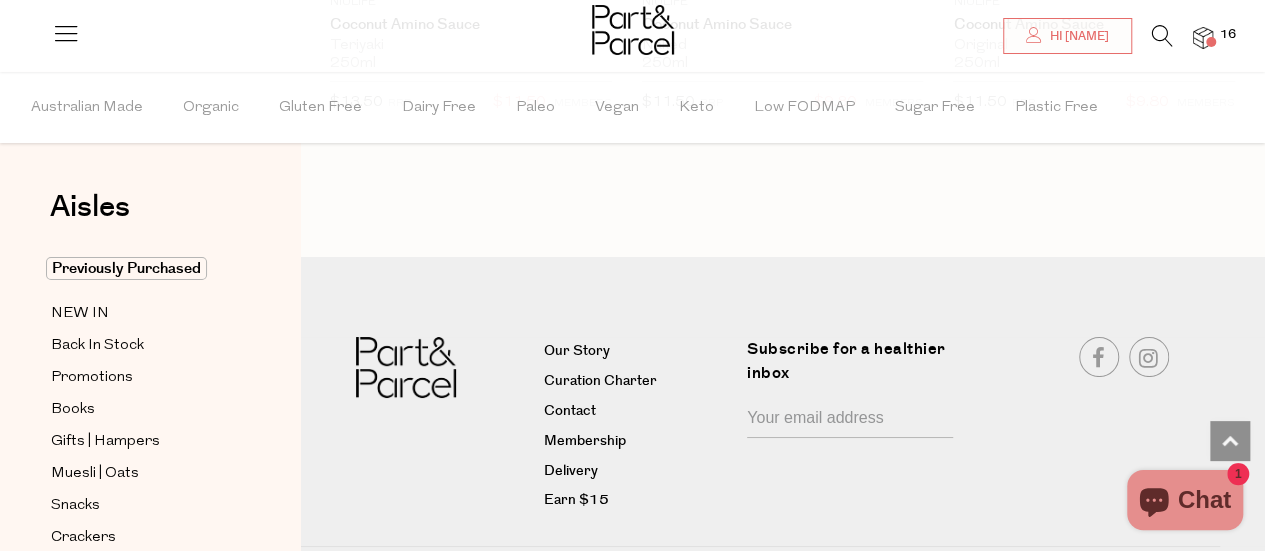 scroll, scrollTop: 3600, scrollLeft: 0, axis: vertical 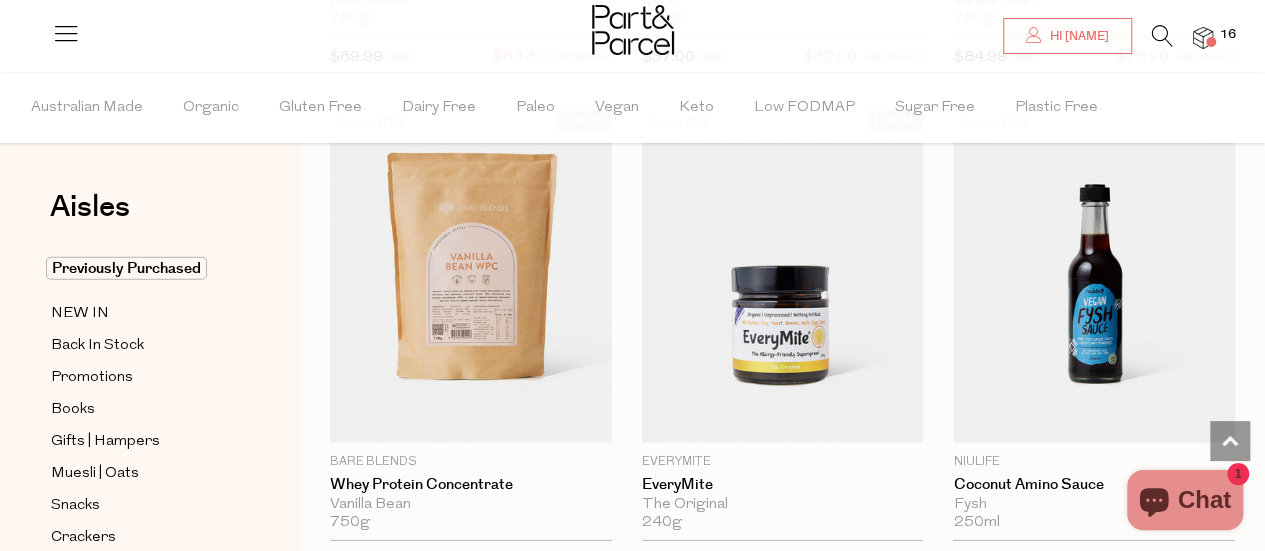 click on "16" at bounding box center [1228, 35] 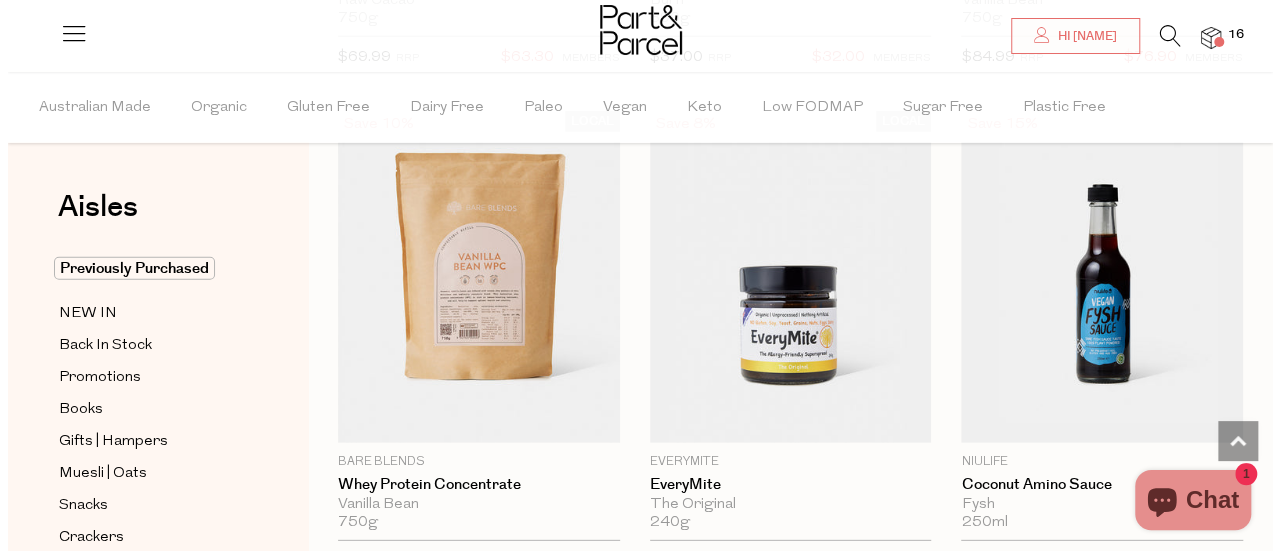 scroll, scrollTop: 2664, scrollLeft: 0, axis: vertical 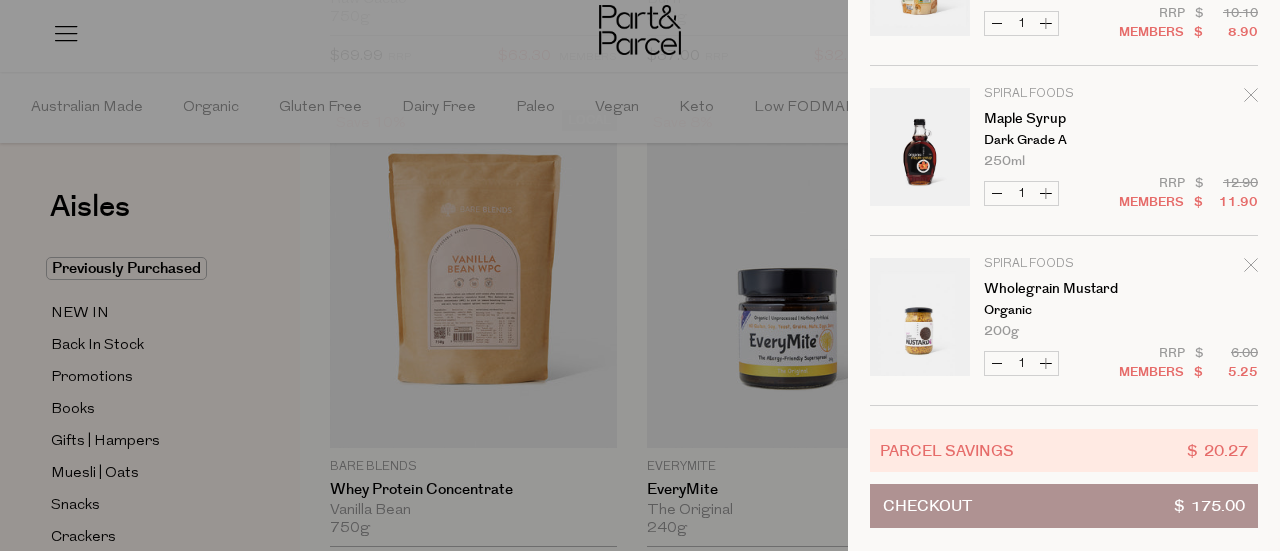 click on "Checkout" at bounding box center [927, 506] 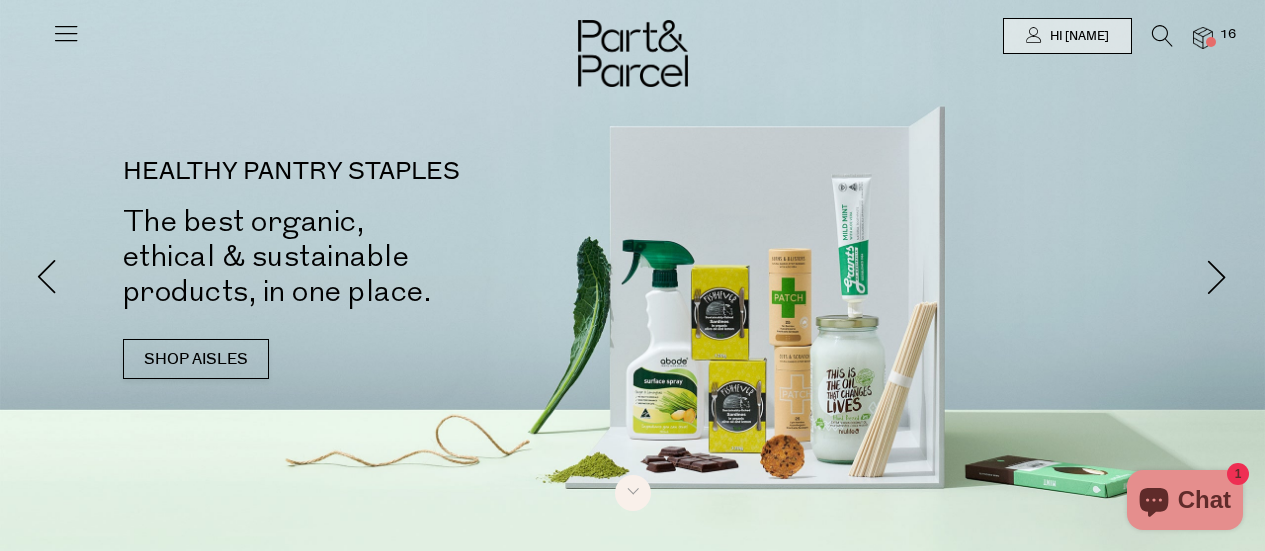 scroll, scrollTop: 0, scrollLeft: 0, axis: both 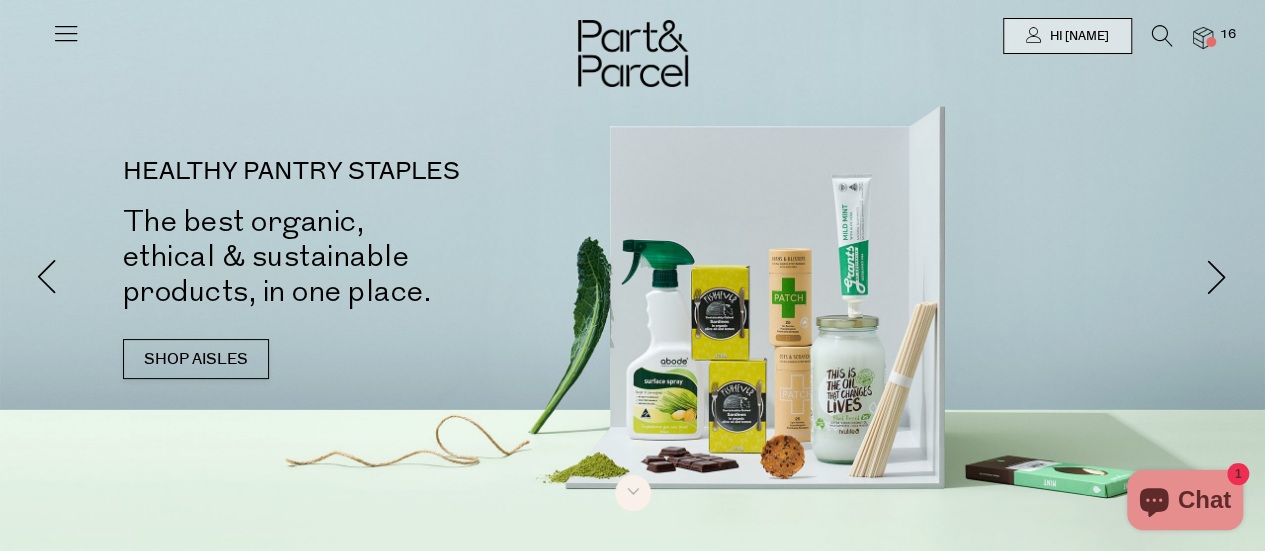 click at bounding box center [66, 33] 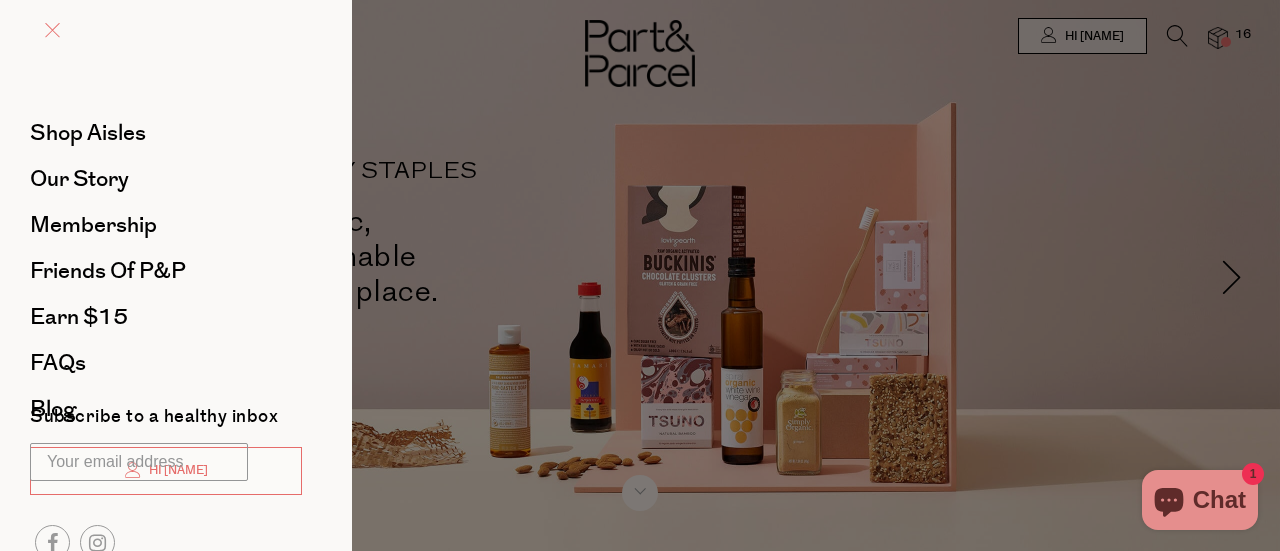 click at bounding box center (52, 30) 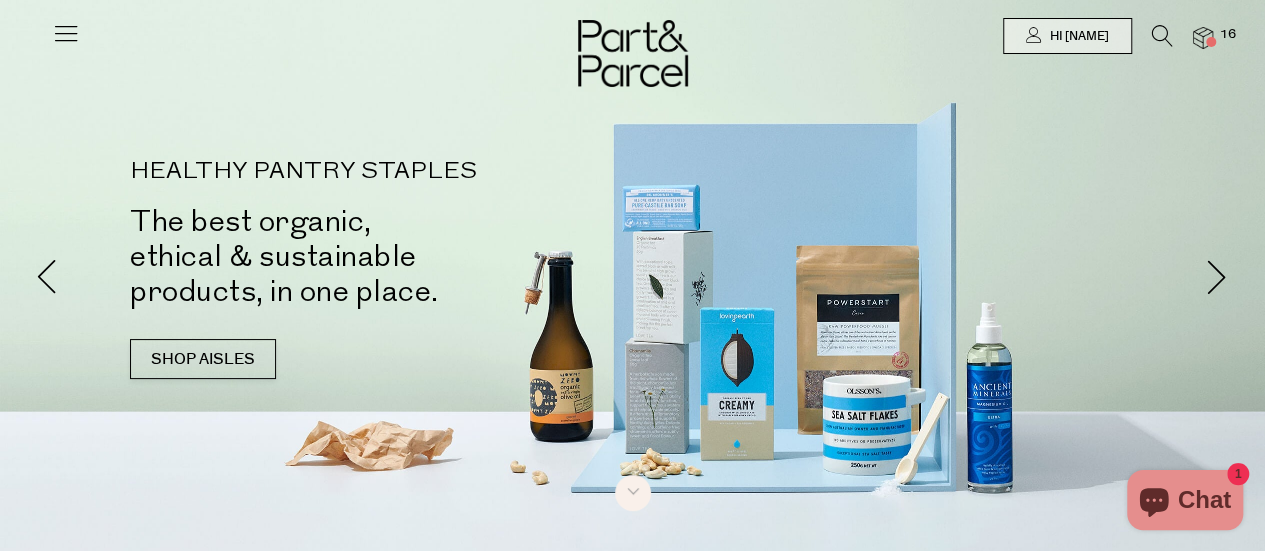 click at bounding box center [66, 33] 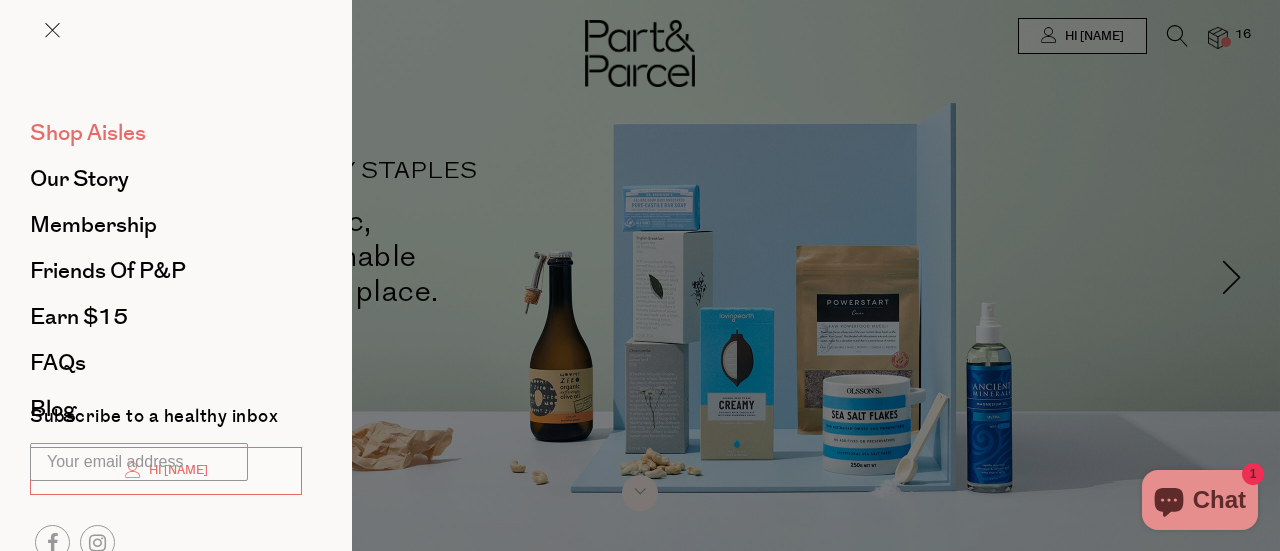 click on "Shop Aisles" at bounding box center [88, 133] 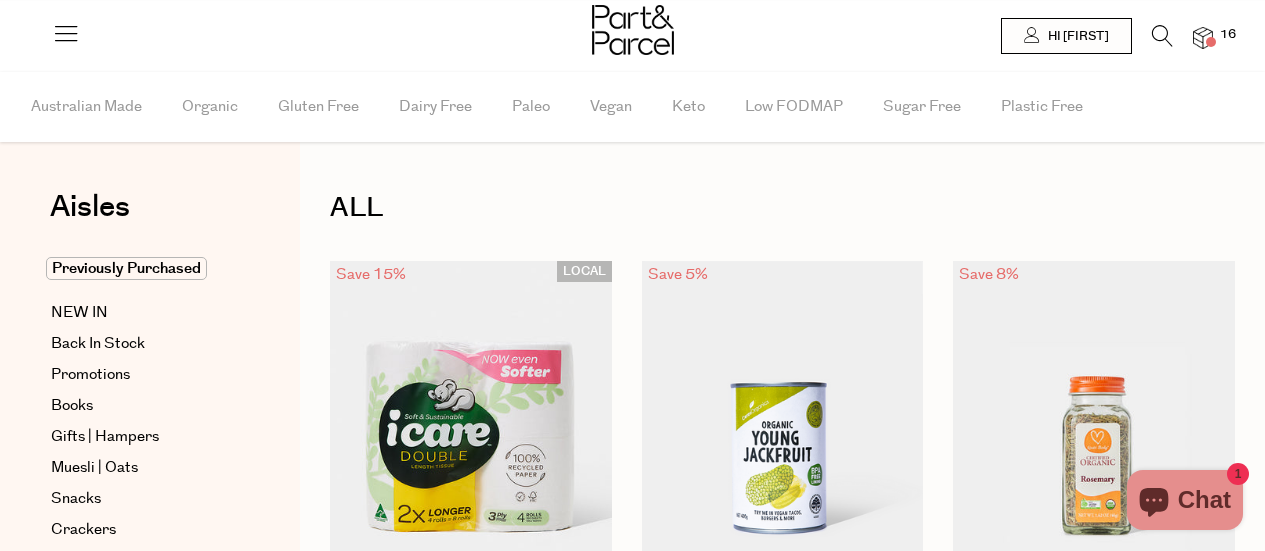 scroll, scrollTop: 0, scrollLeft: 0, axis: both 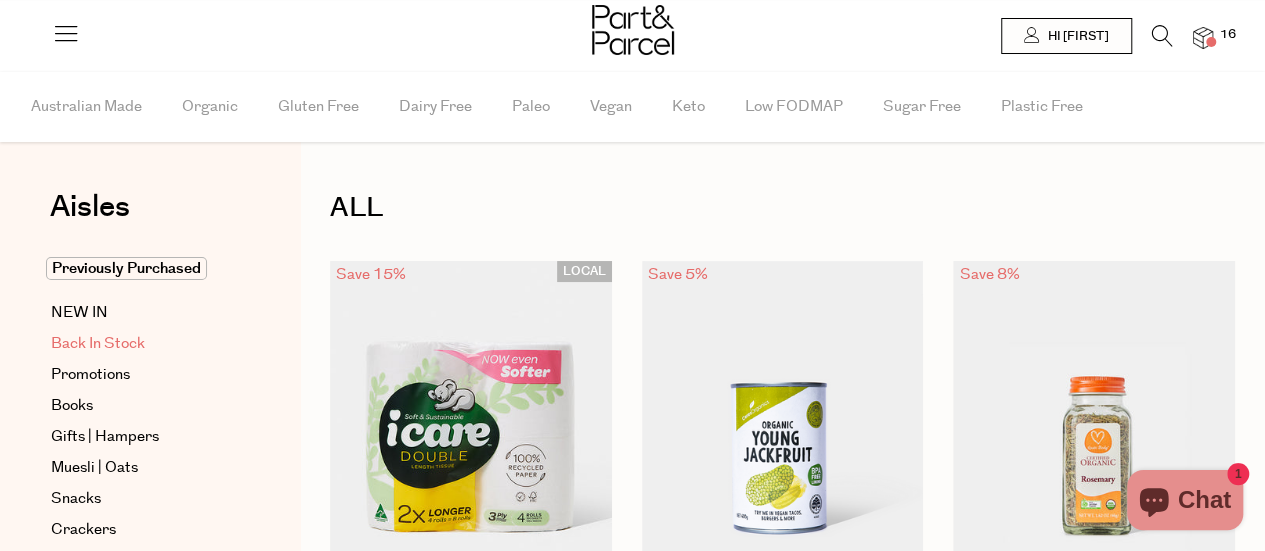 click on "Back In Stock" at bounding box center (98, 344) 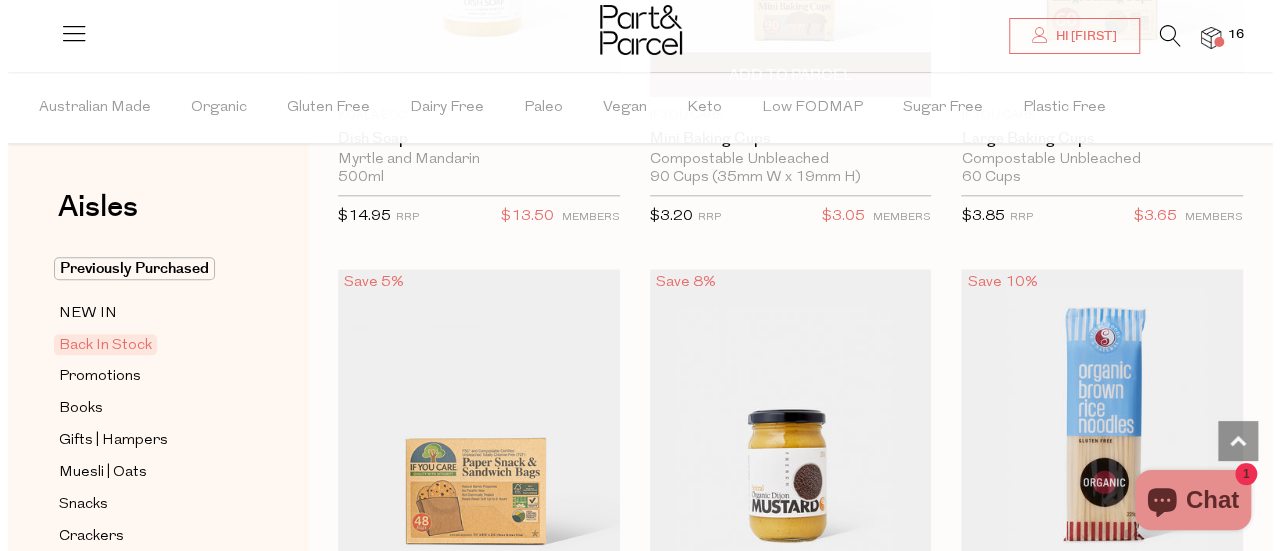 scroll, scrollTop: 400, scrollLeft: 0, axis: vertical 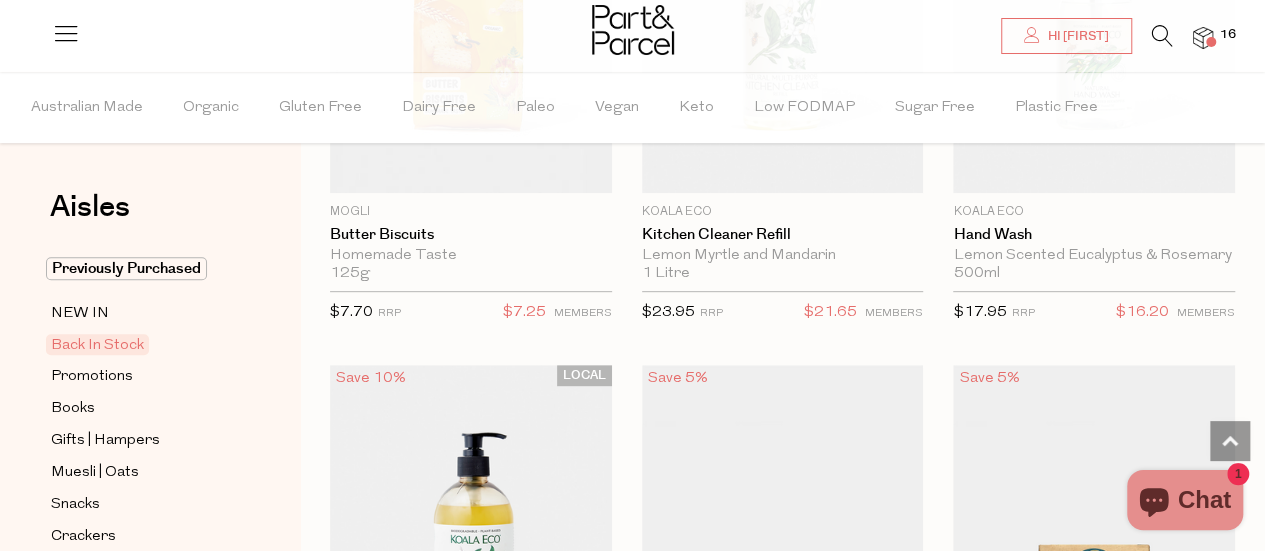 click at bounding box center (1162, 36) 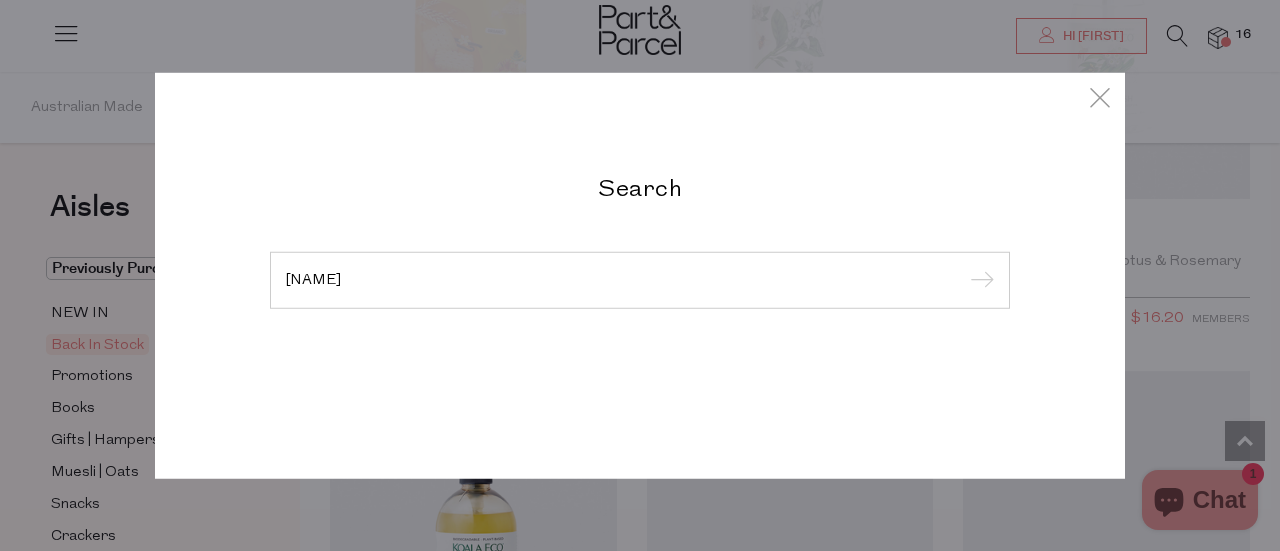 type on "a" 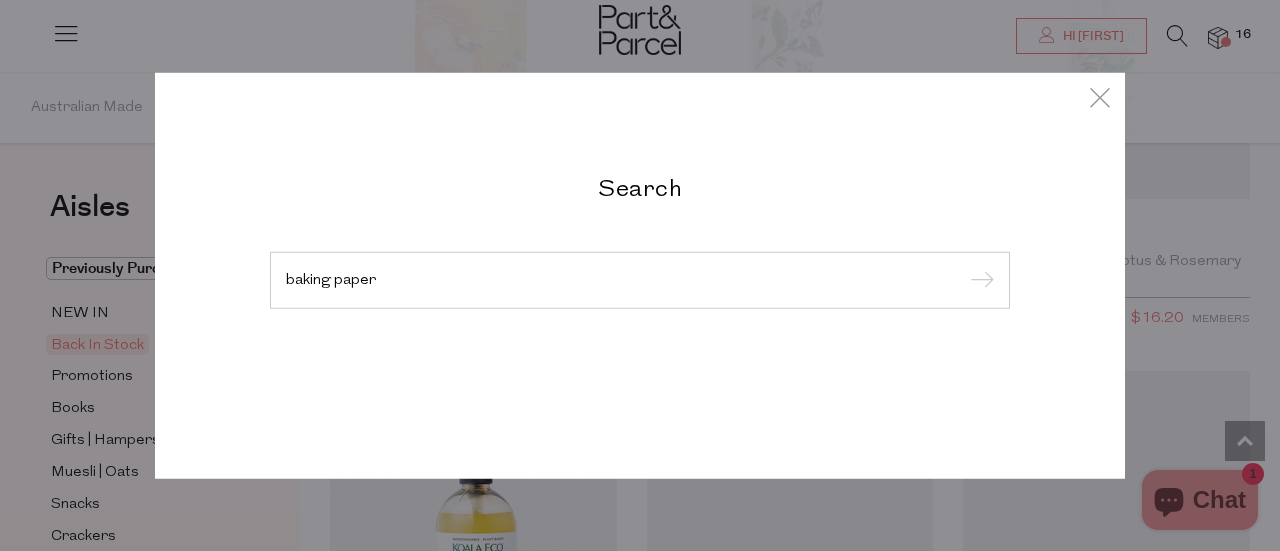 type on "baking paper" 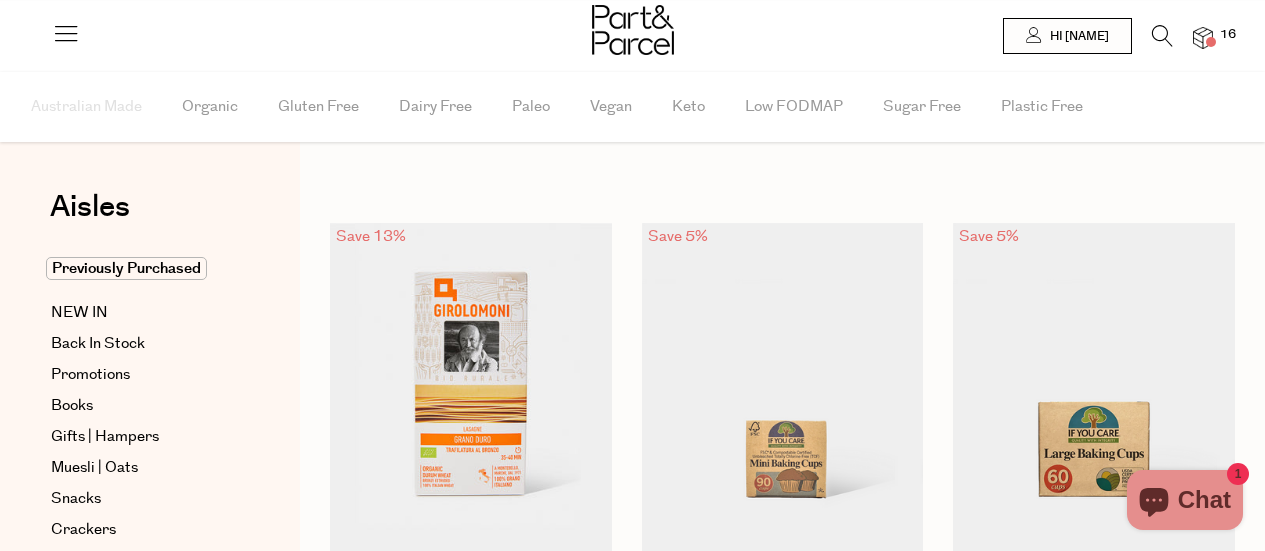 scroll, scrollTop: 0, scrollLeft: 0, axis: both 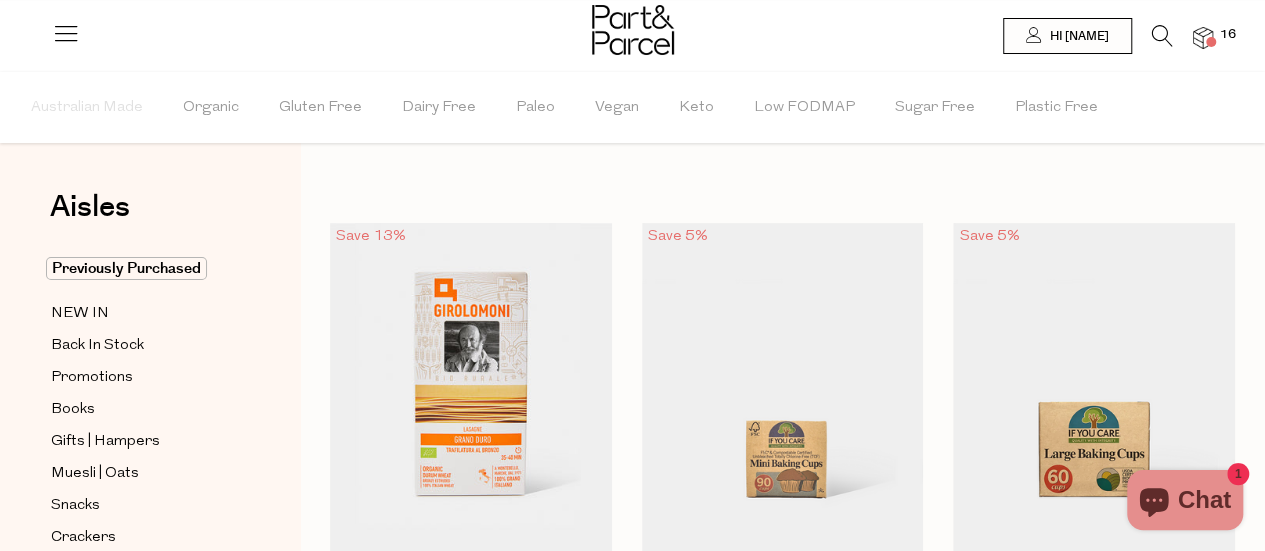 click at bounding box center (1152, 40) 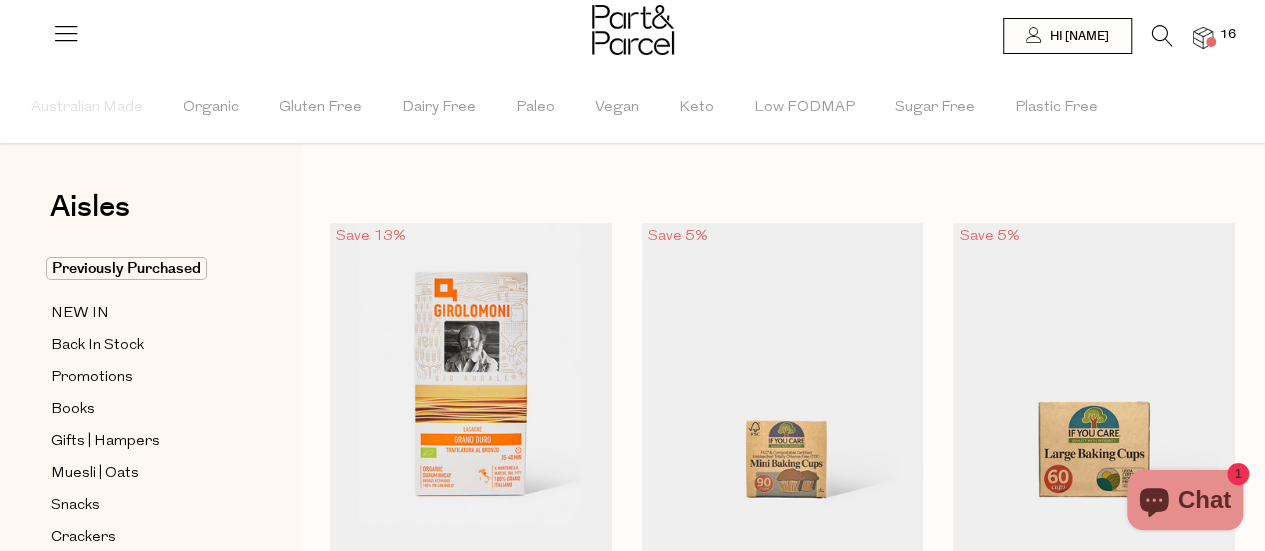 click at bounding box center (1162, 36) 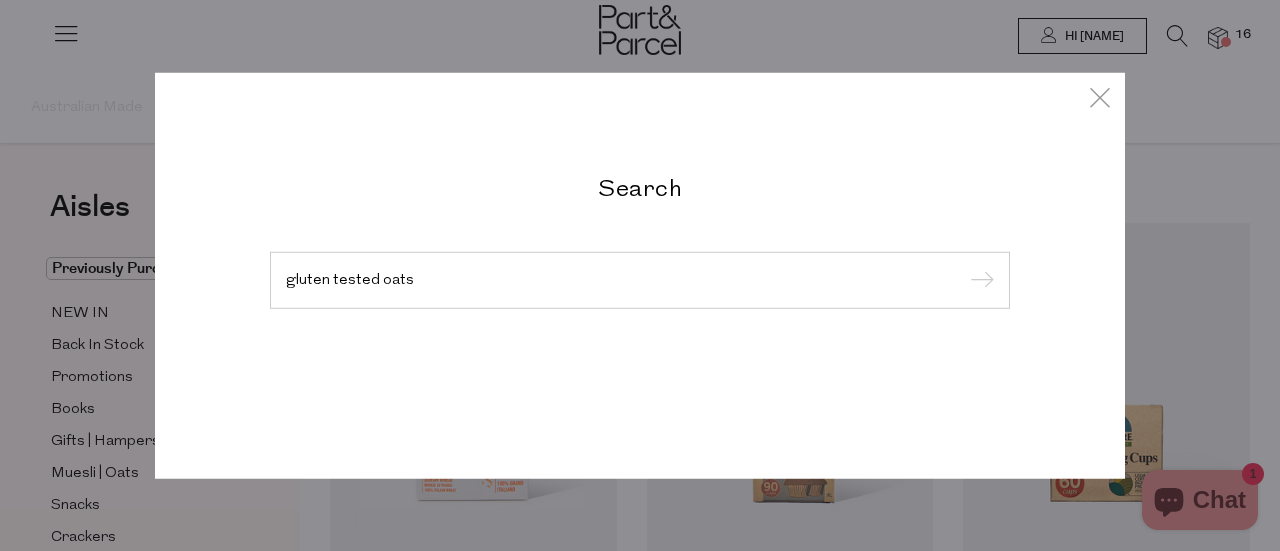type on "gluten tested oats" 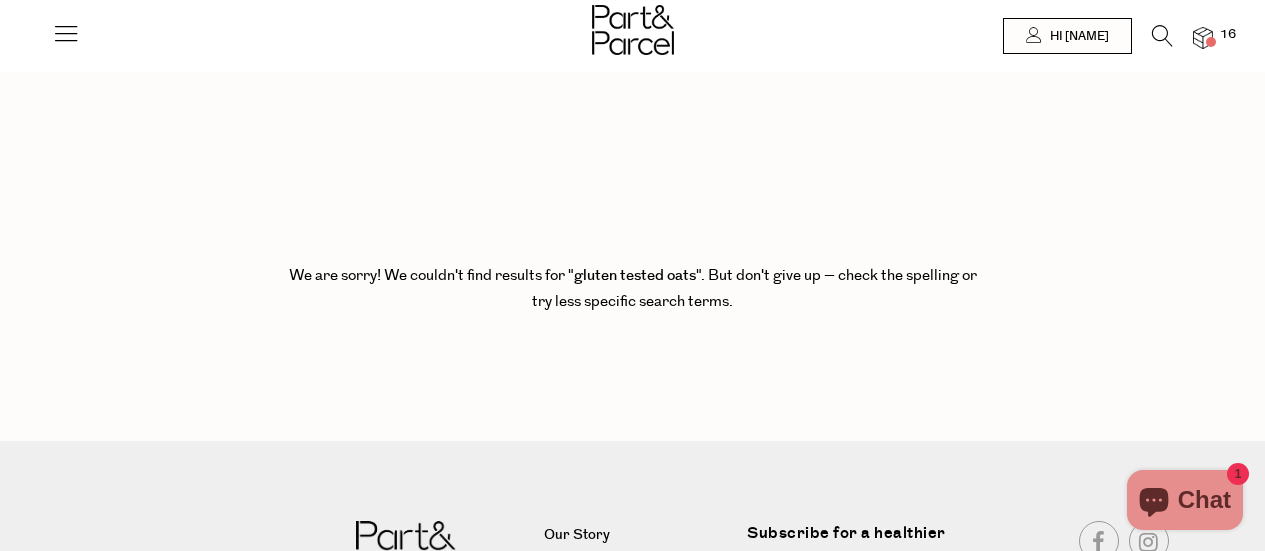 scroll, scrollTop: 0, scrollLeft: 0, axis: both 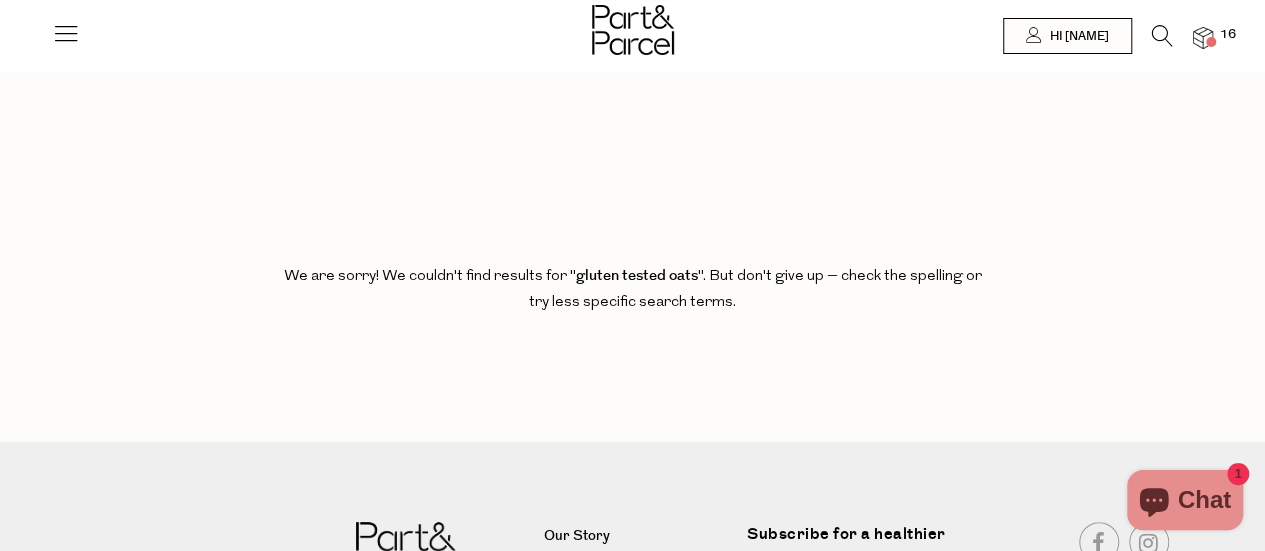 click at bounding box center [633, 32] 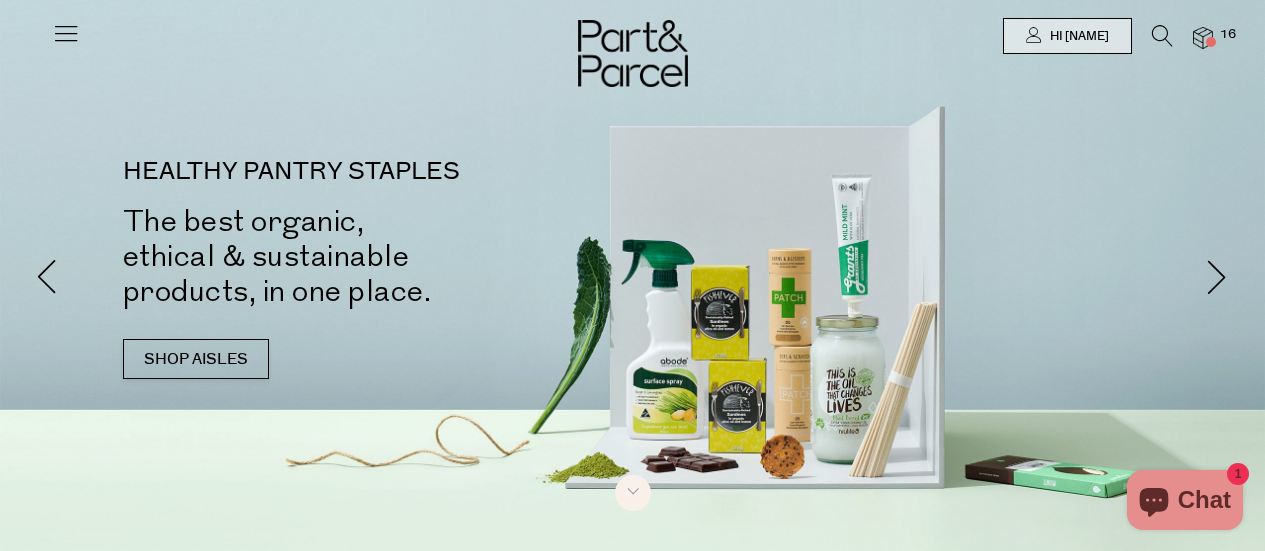 scroll, scrollTop: 0, scrollLeft: 0, axis: both 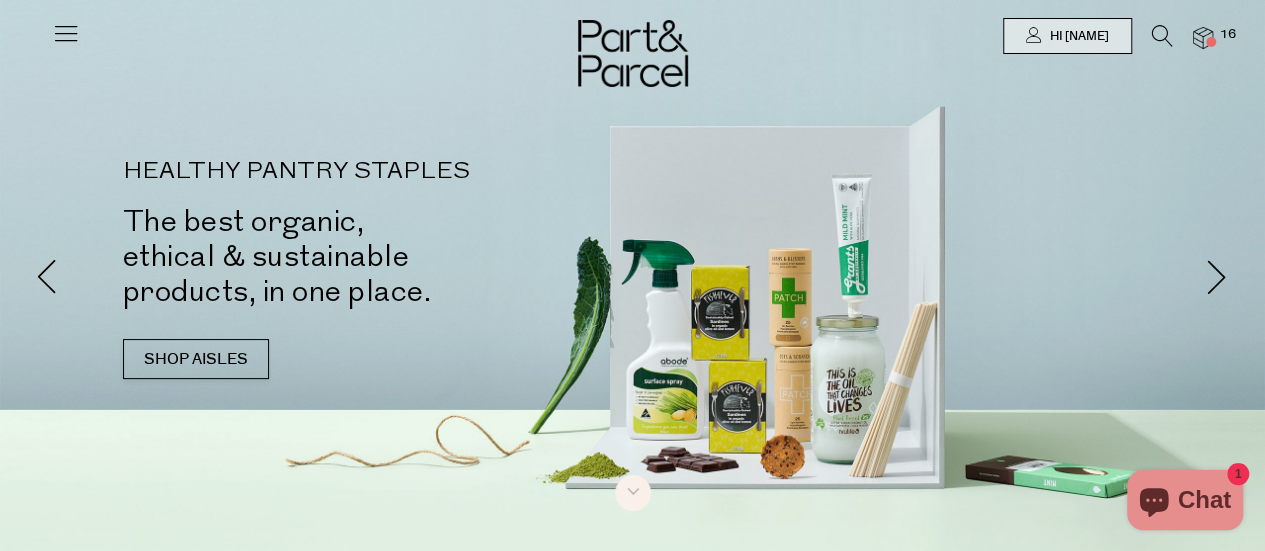 click at bounding box center (1162, 36) 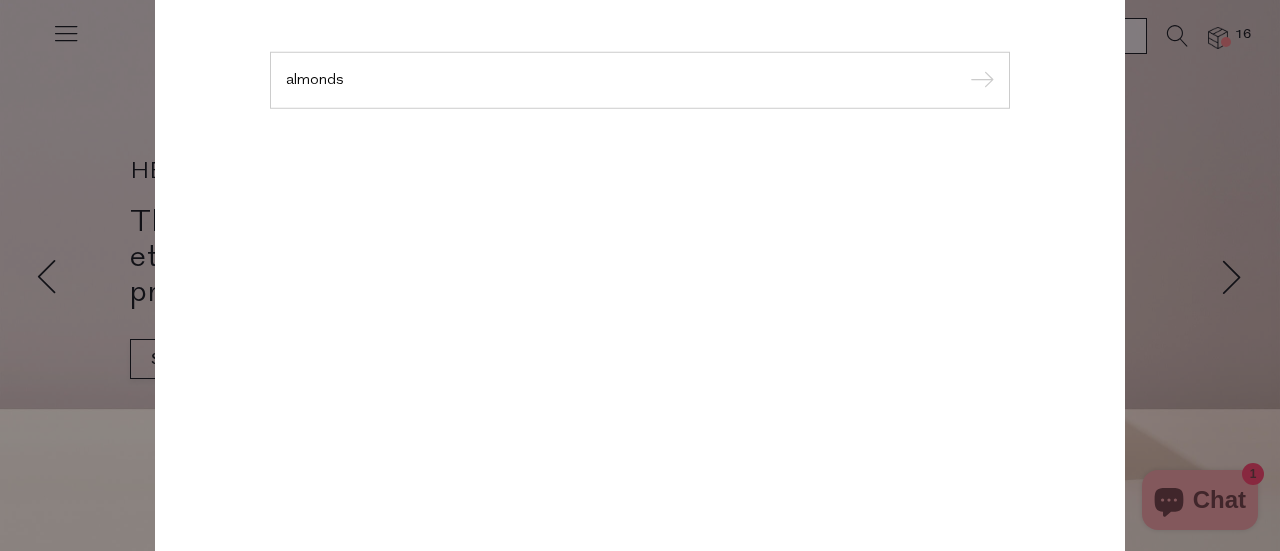 type on "almonds" 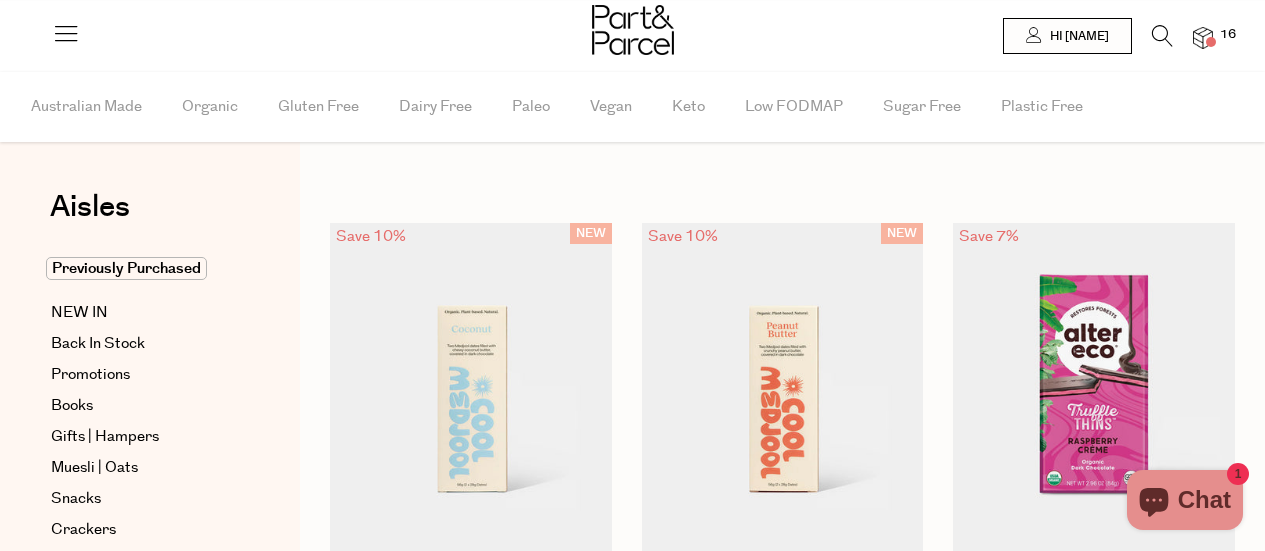 scroll, scrollTop: 0, scrollLeft: 0, axis: both 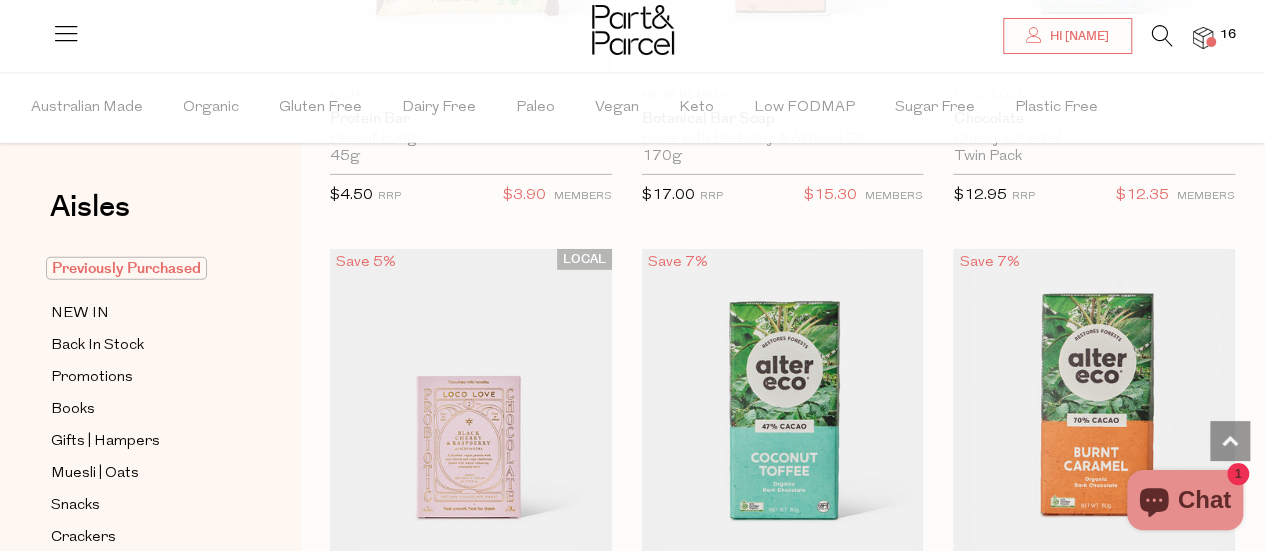 click on "Previously Purchased" at bounding box center (126, 268) 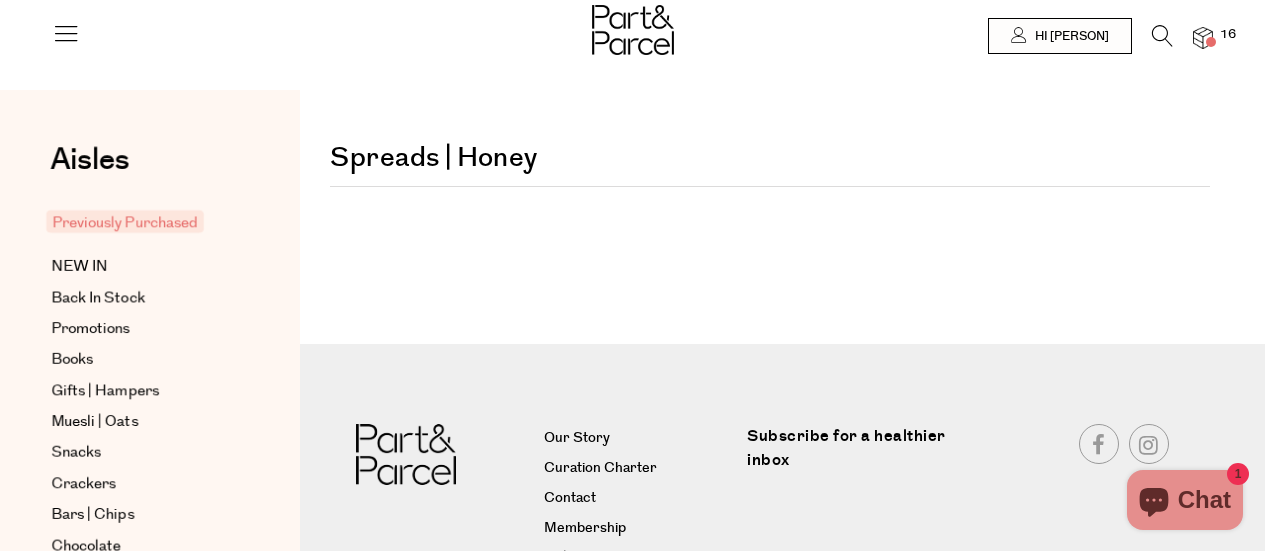 scroll, scrollTop: 0, scrollLeft: 0, axis: both 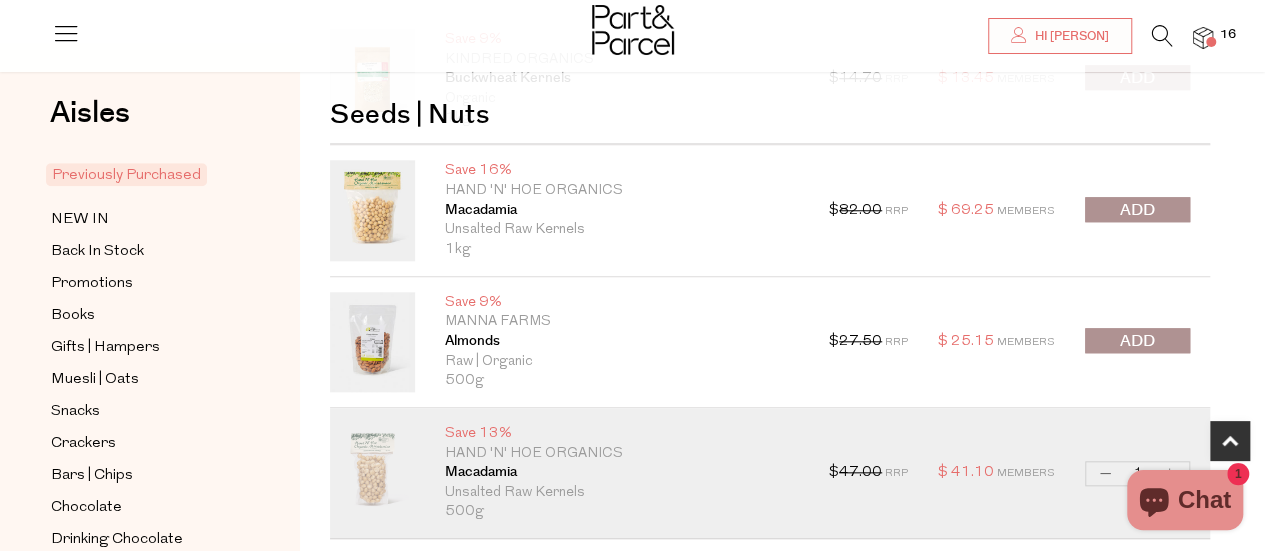 click at bounding box center (1137, 340) 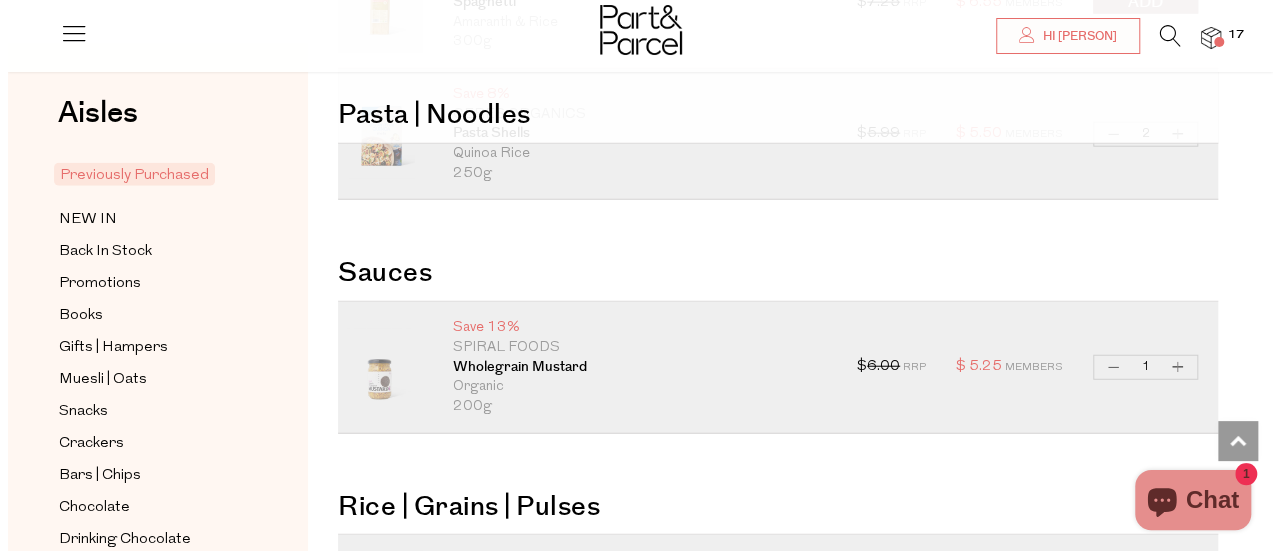 scroll, scrollTop: 2400, scrollLeft: 0, axis: vertical 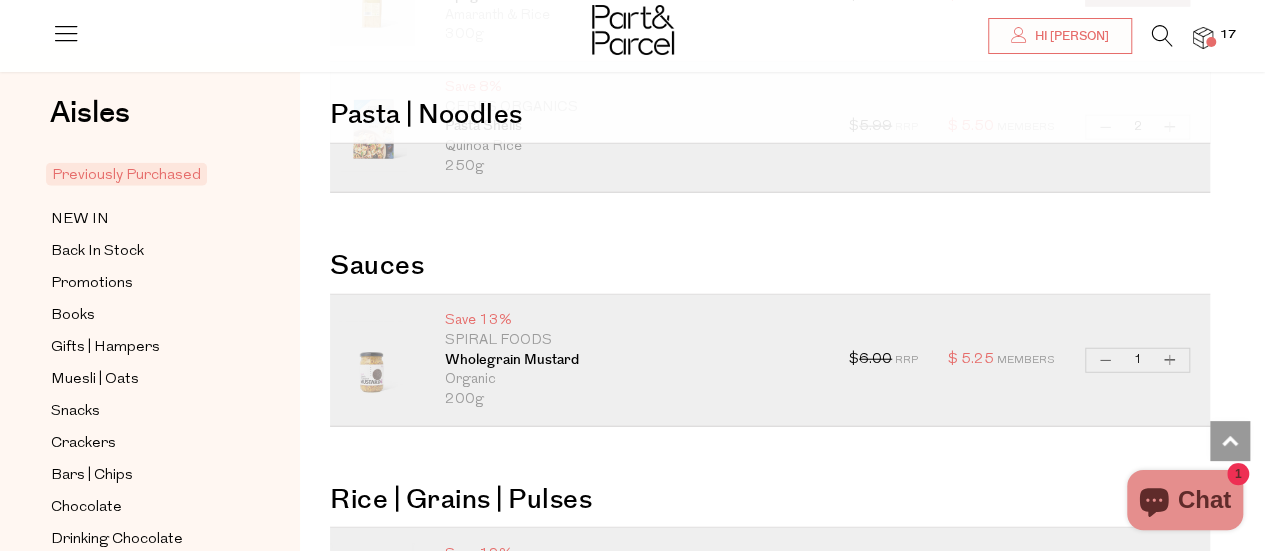 click at bounding box center (1203, 38) 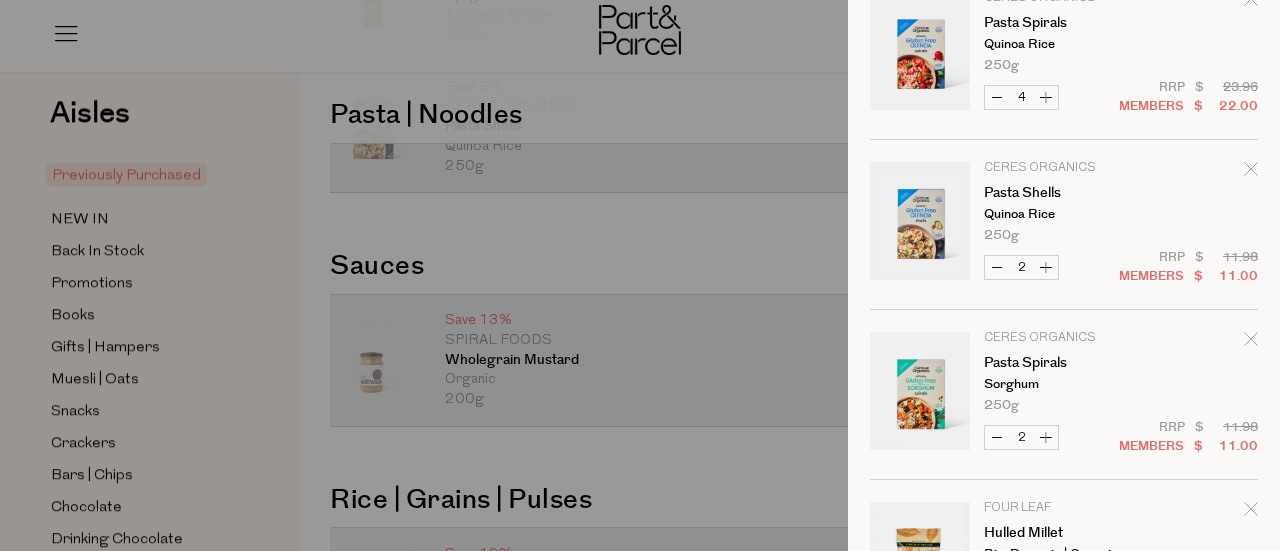 scroll, scrollTop: 1694, scrollLeft: 0, axis: vertical 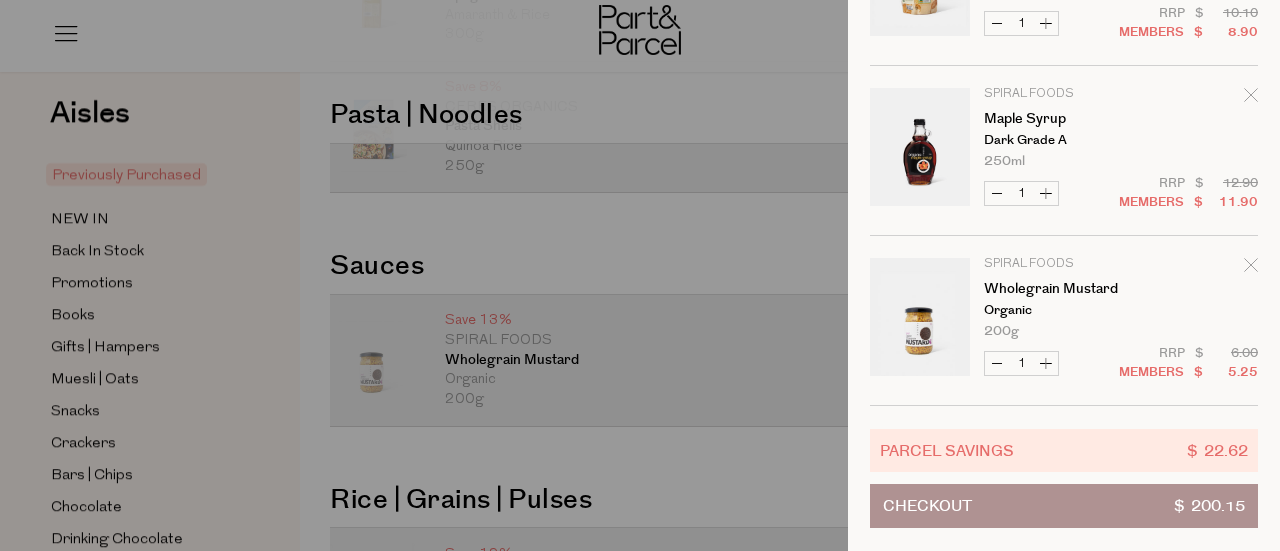 click on "Checkout $ 200.15" at bounding box center (1064, 506) 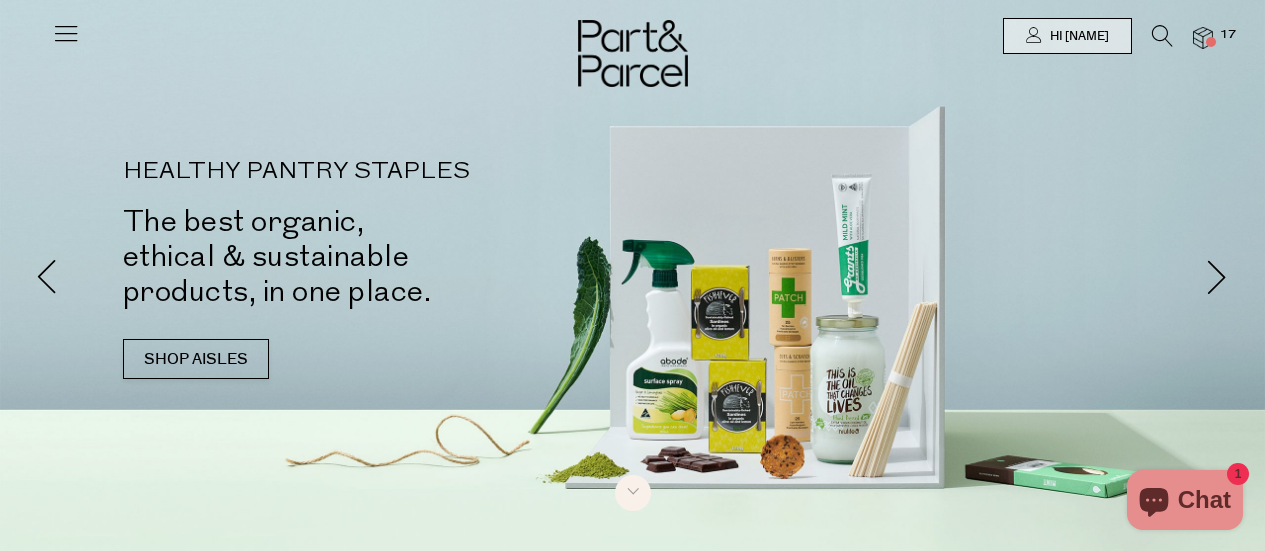 scroll, scrollTop: 0, scrollLeft: 0, axis: both 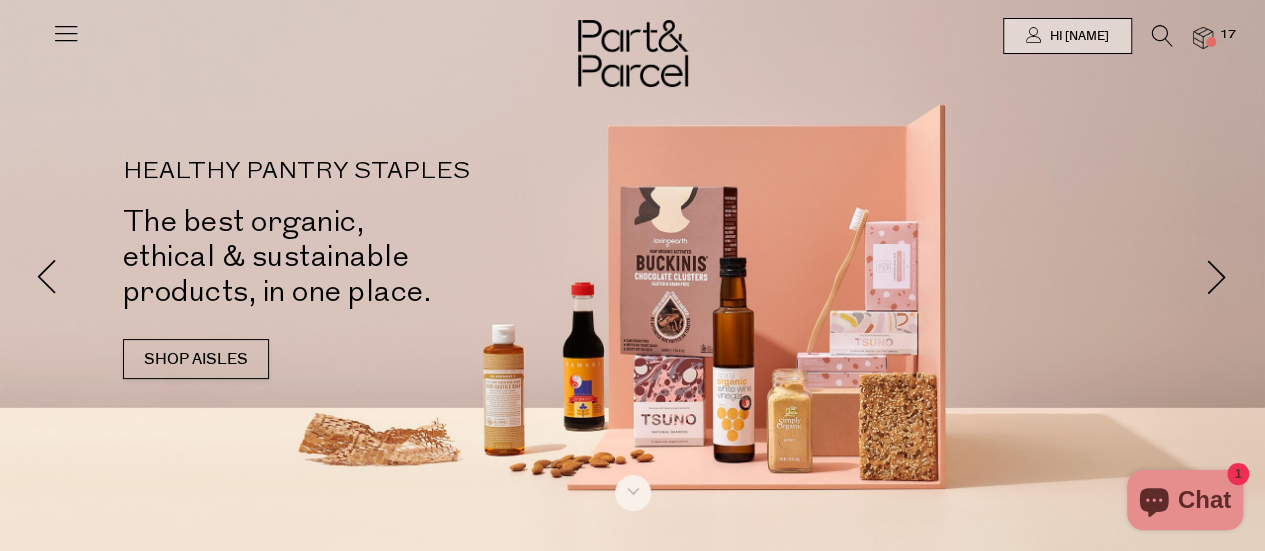 click at bounding box center (1203, 38) 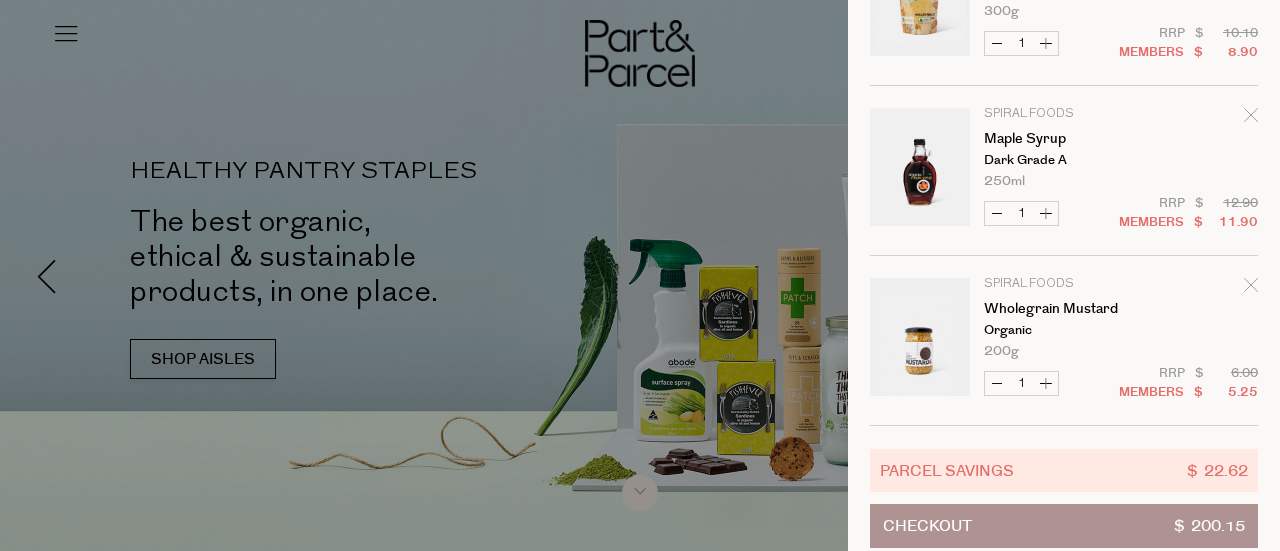 scroll, scrollTop: 1694, scrollLeft: 0, axis: vertical 